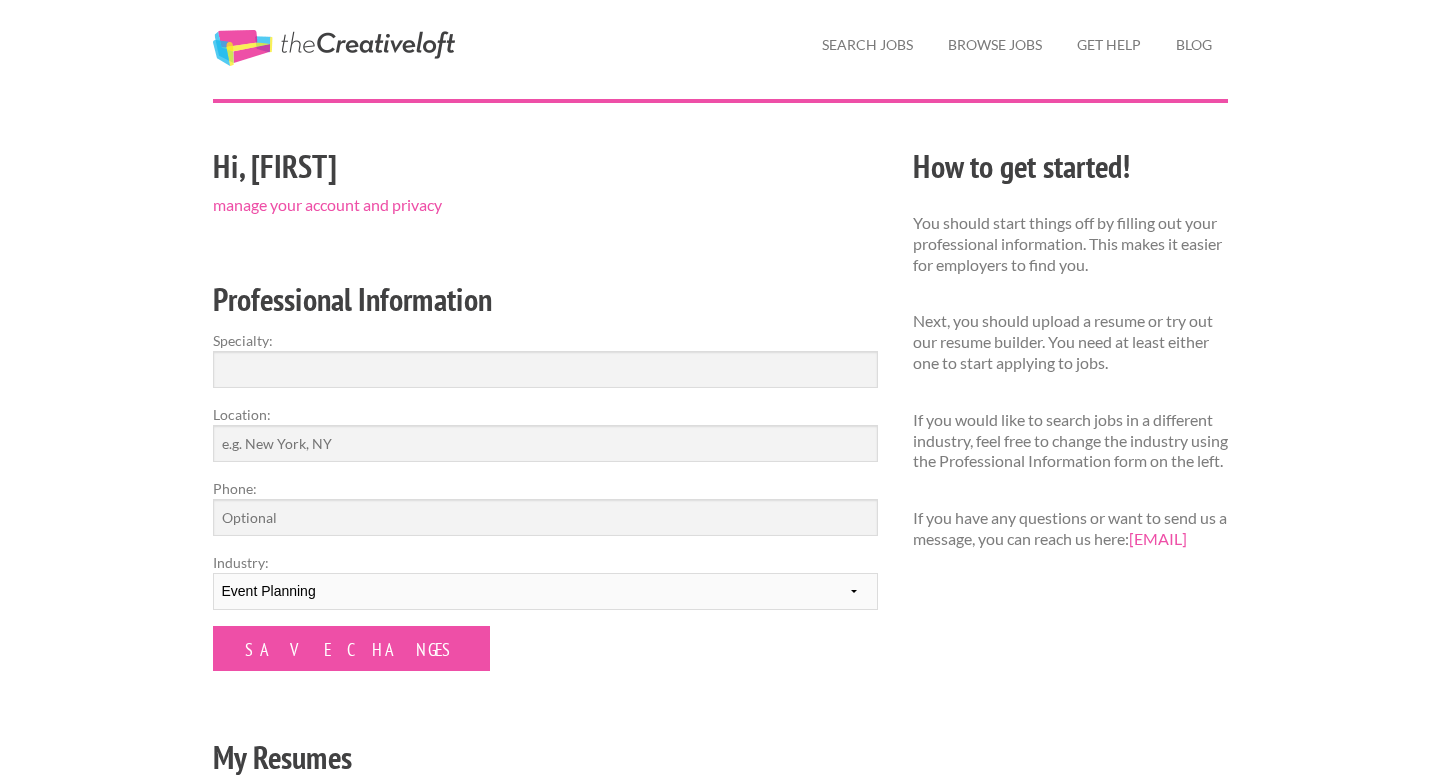 scroll, scrollTop: 45, scrollLeft: 0, axis: vertical 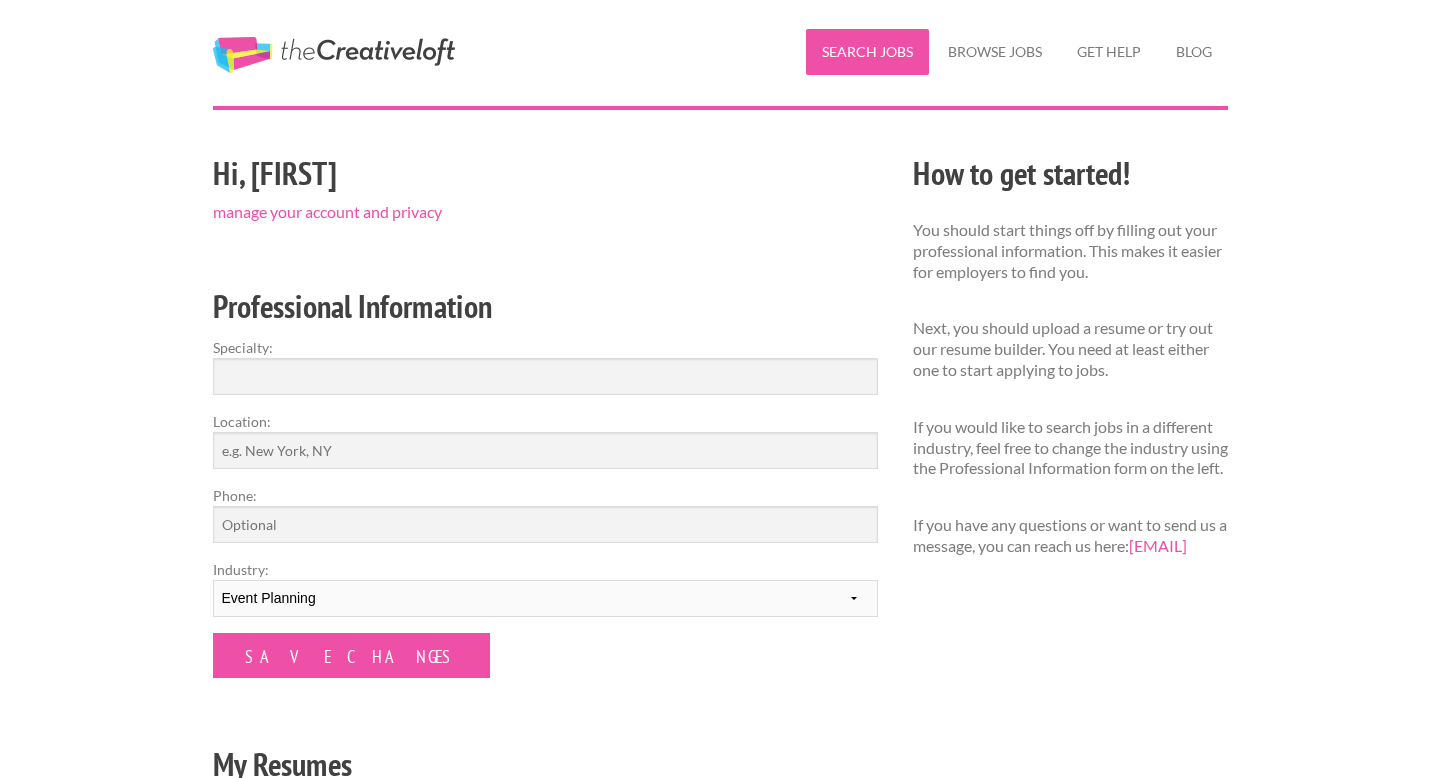 click on "Search Jobs" at bounding box center [867, 52] 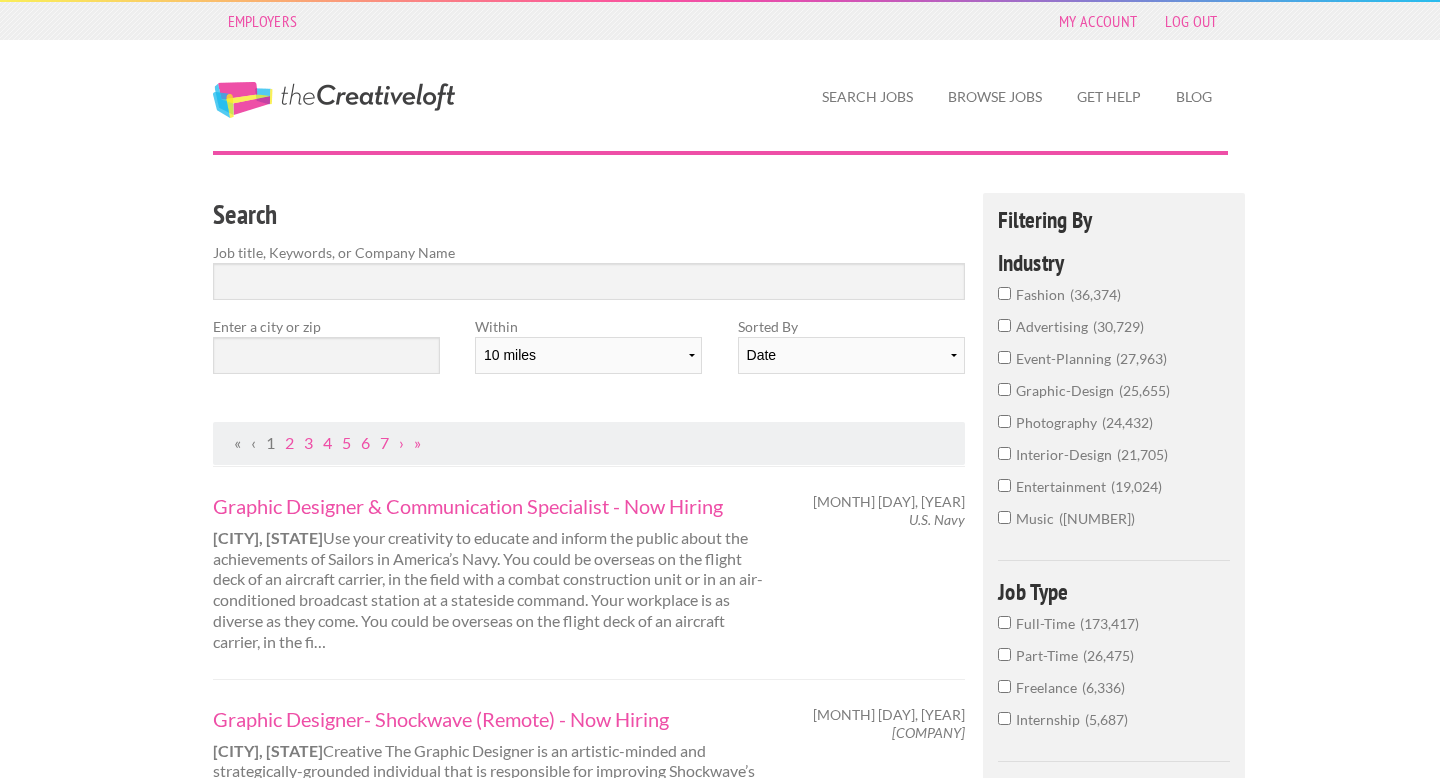 scroll, scrollTop: 0, scrollLeft: 0, axis: both 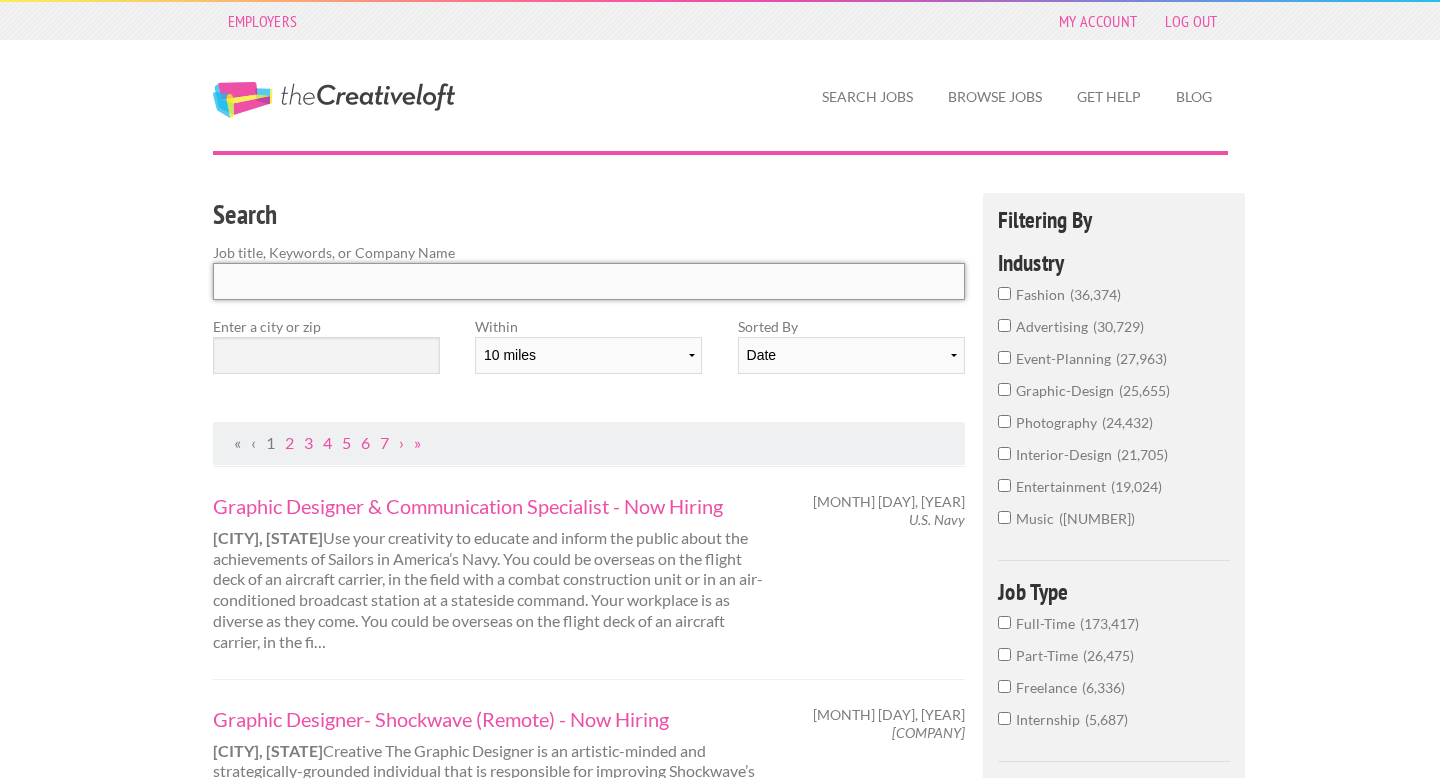 click at bounding box center (589, 281) 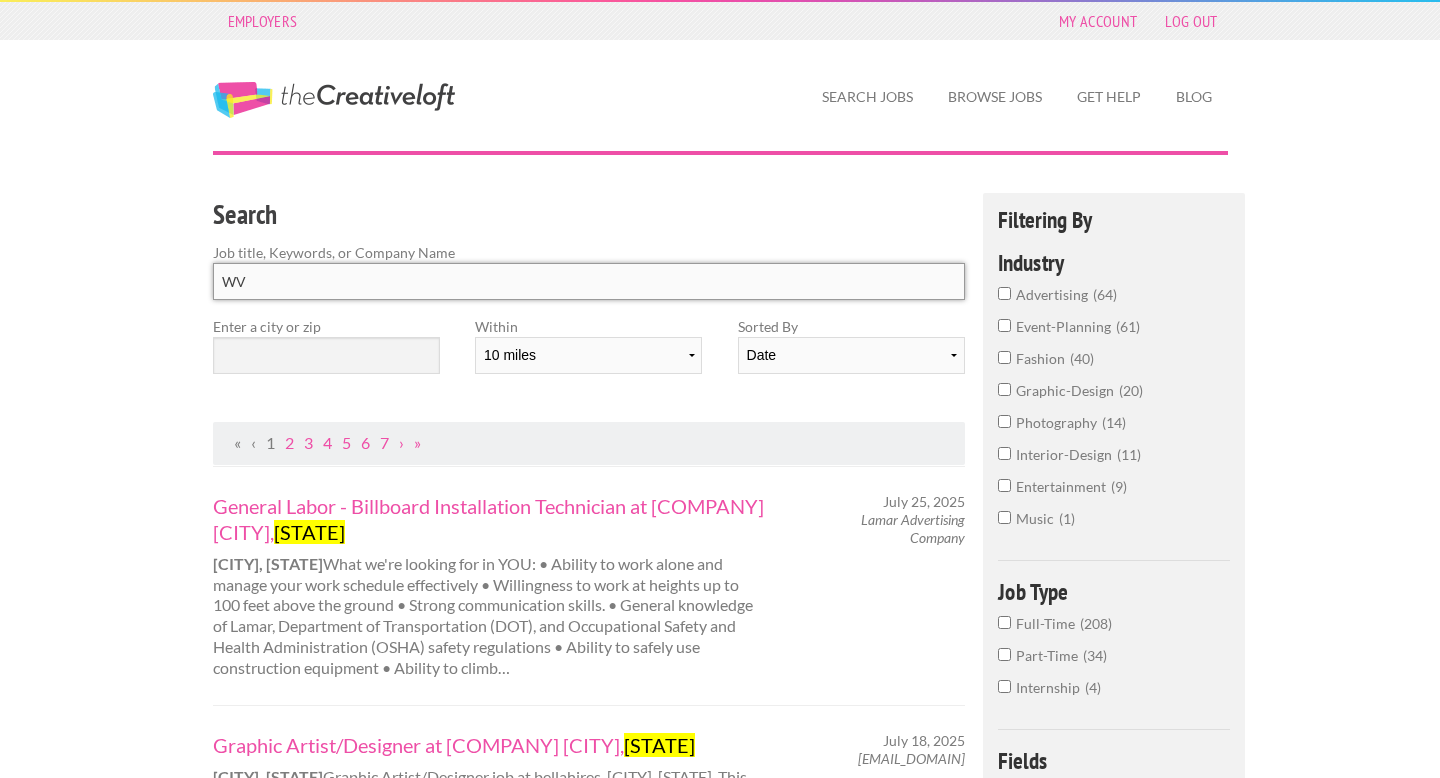 type on "W" 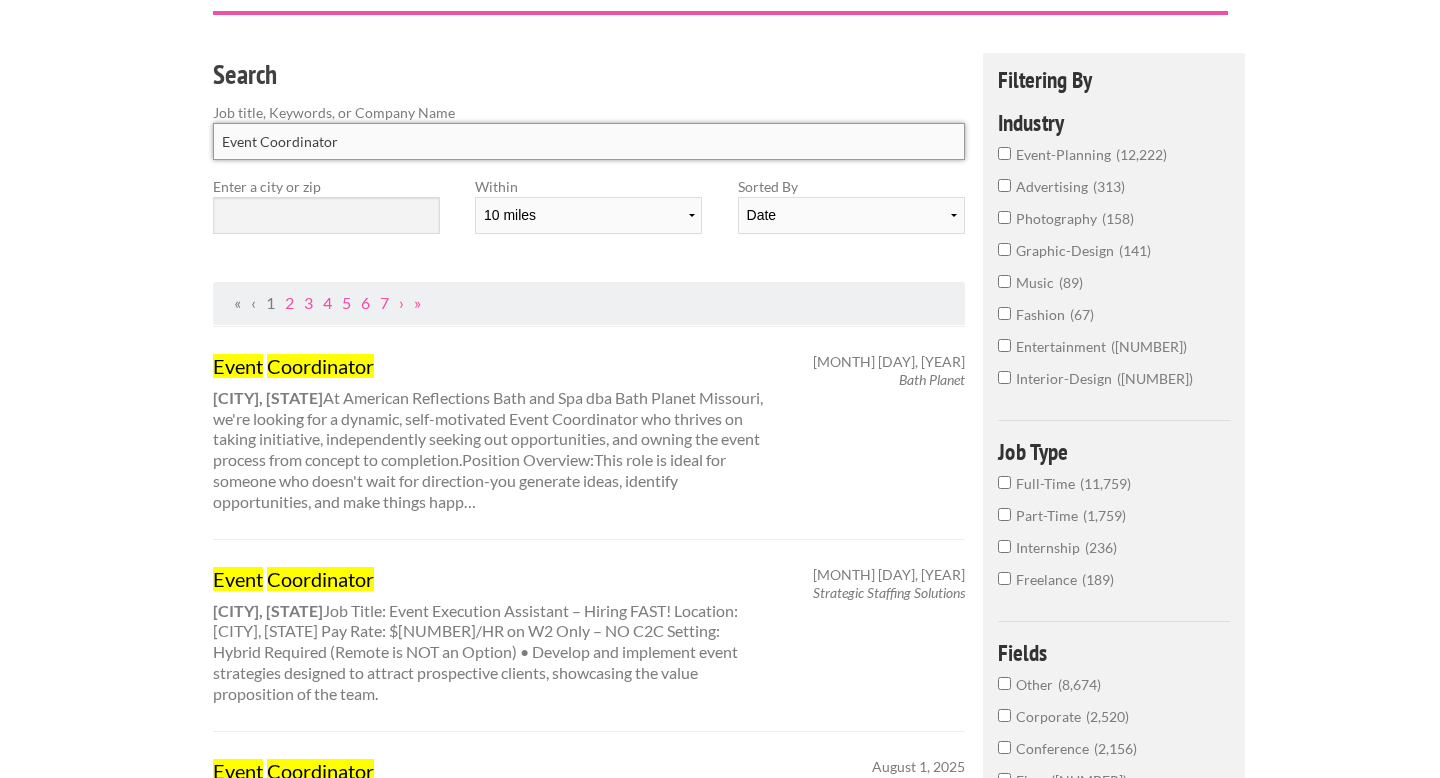 scroll, scrollTop: 190, scrollLeft: 0, axis: vertical 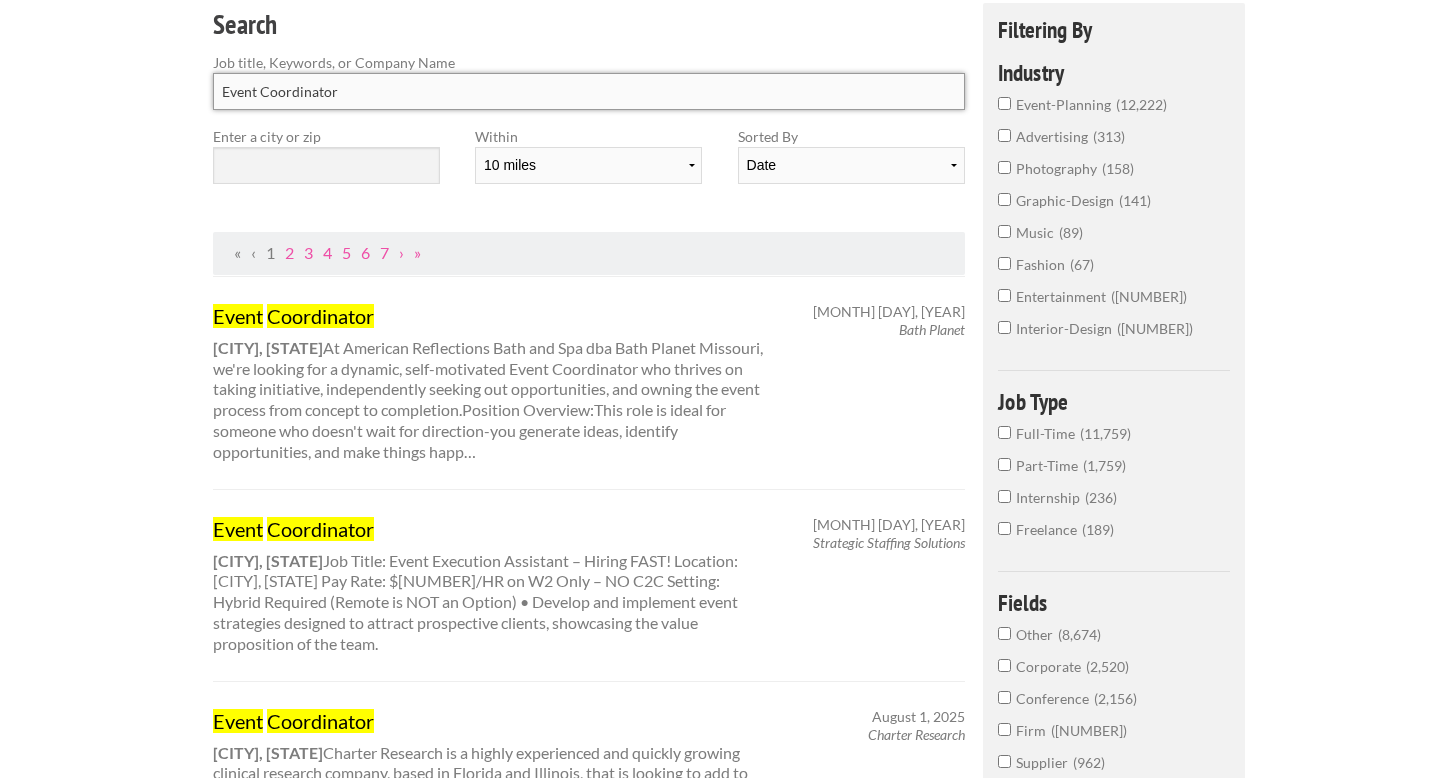 type on "Event Coordinator" 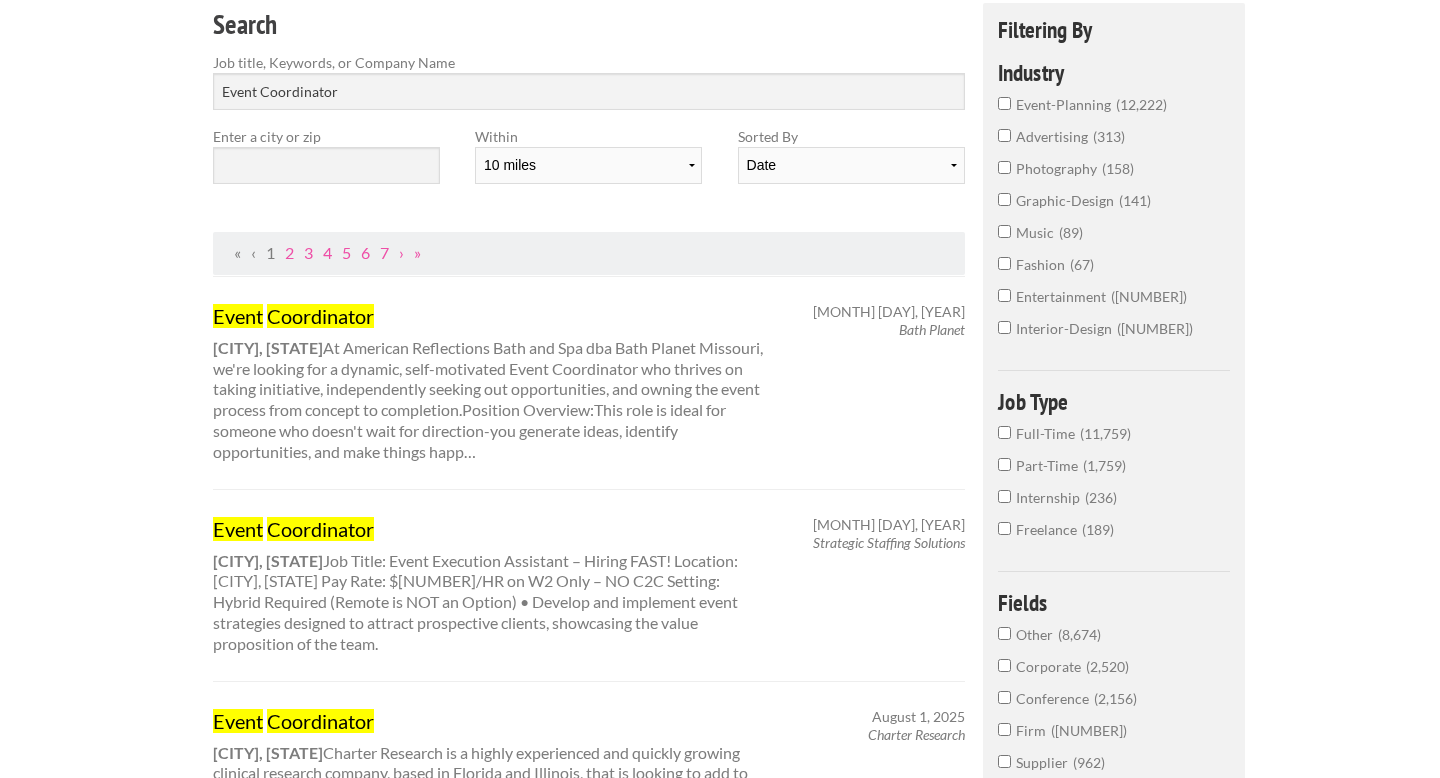 click on "event-planning 12,222" at bounding box center [1004, 103] 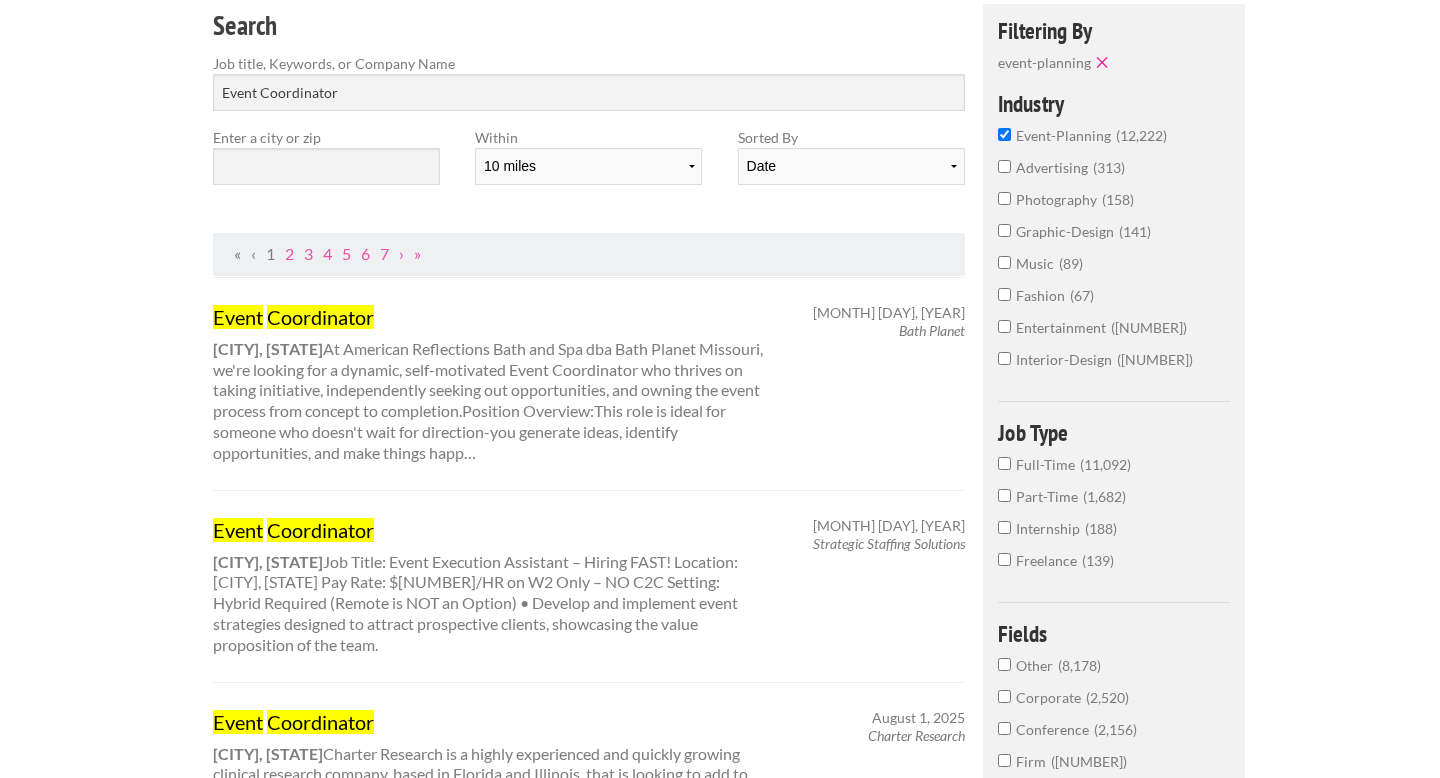 scroll, scrollTop: 0, scrollLeft: 0, axis: both 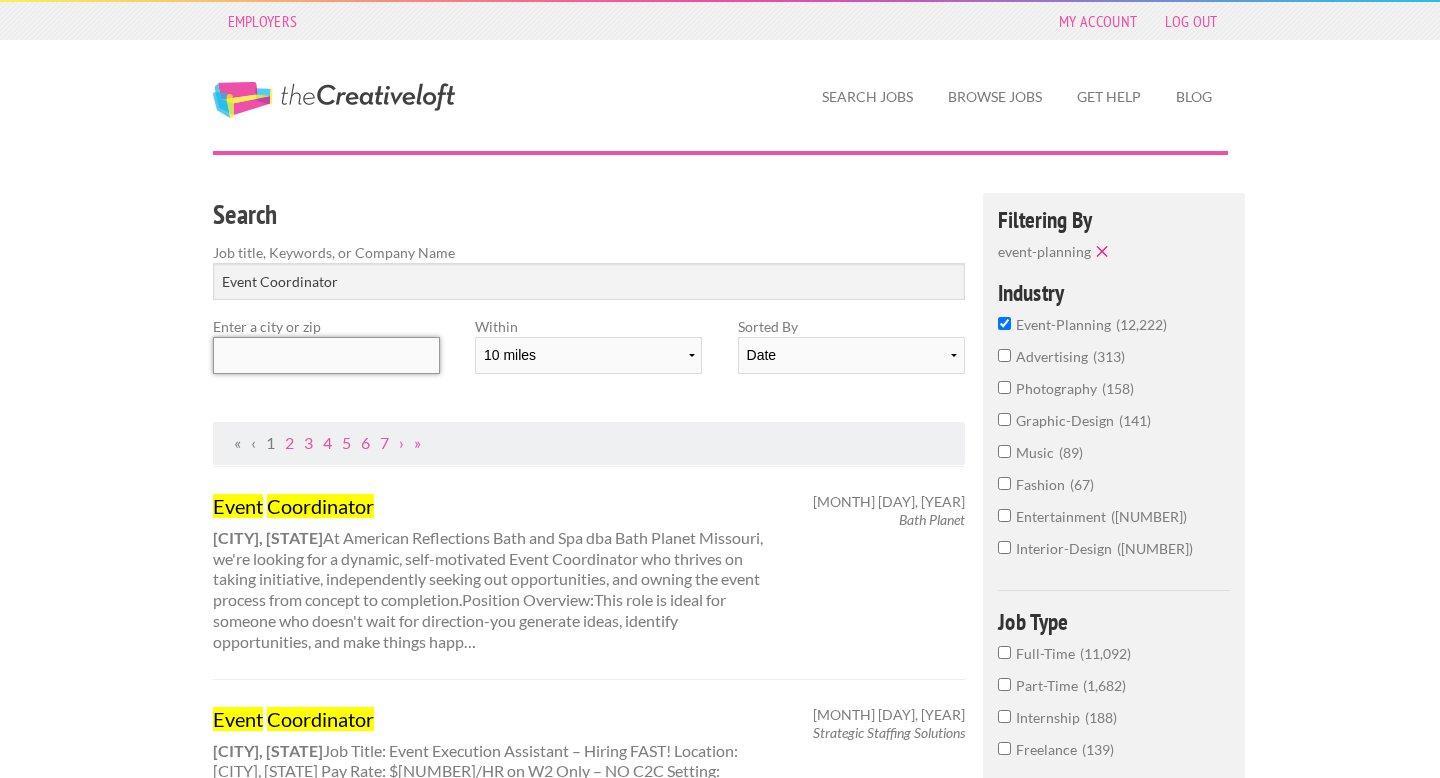 click at bounding box center (326, 355) 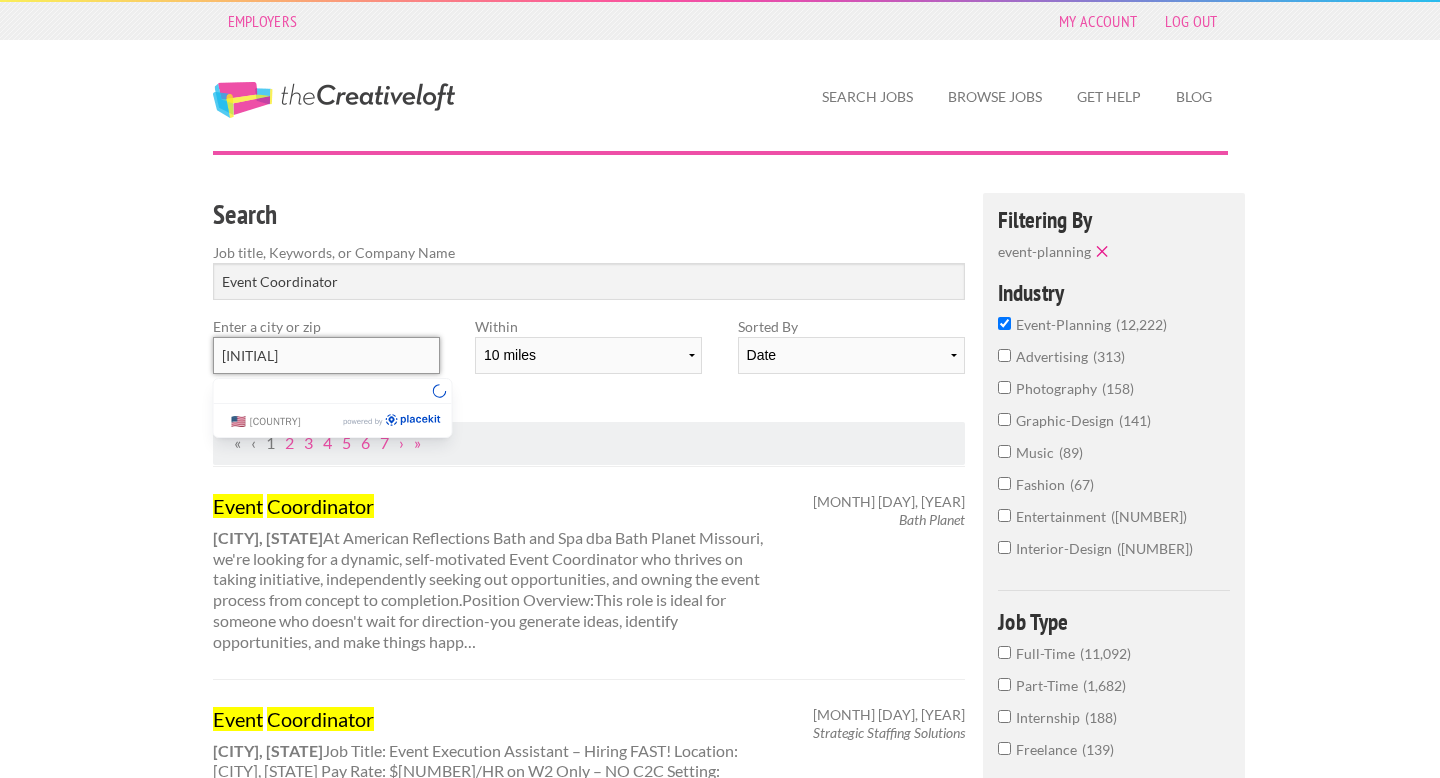 type on "C" 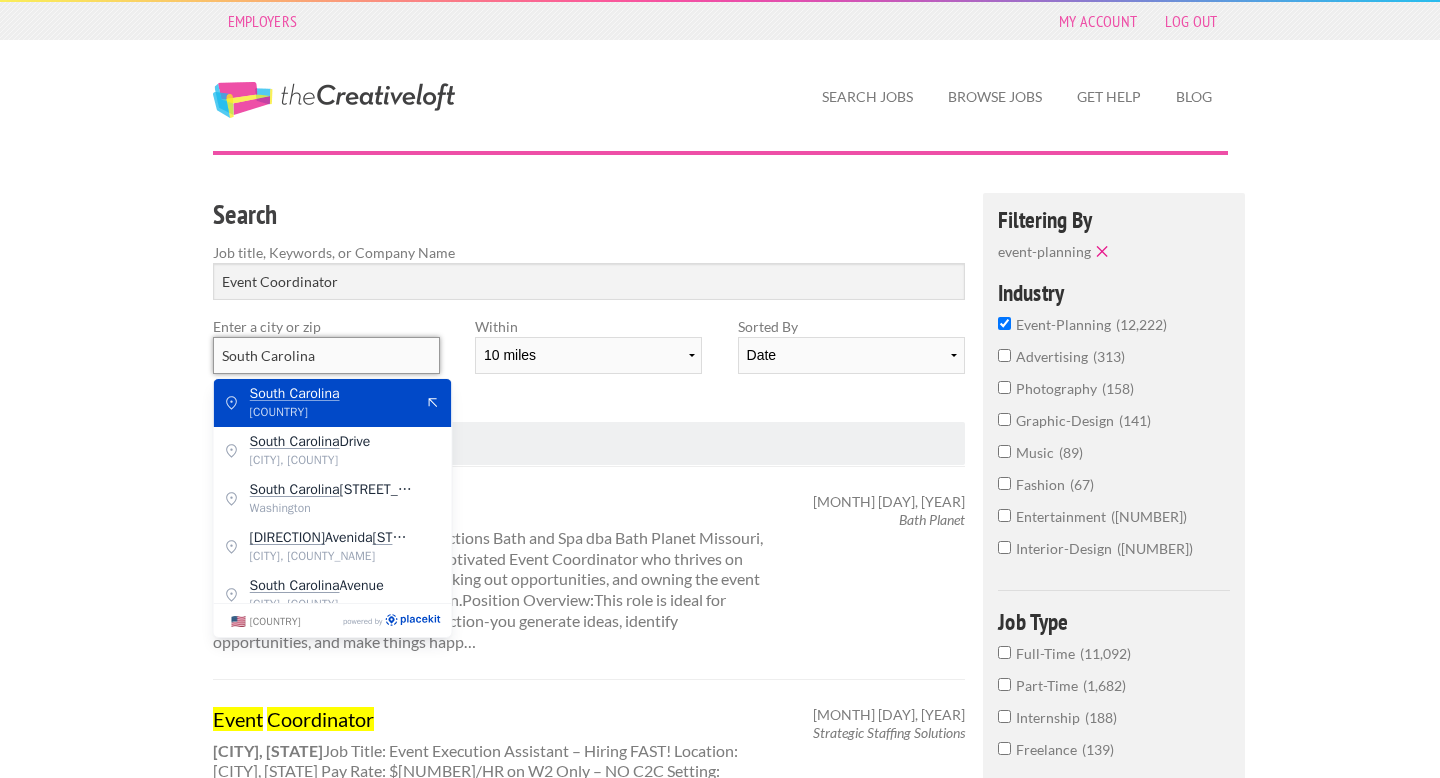 type on "South Carolina" 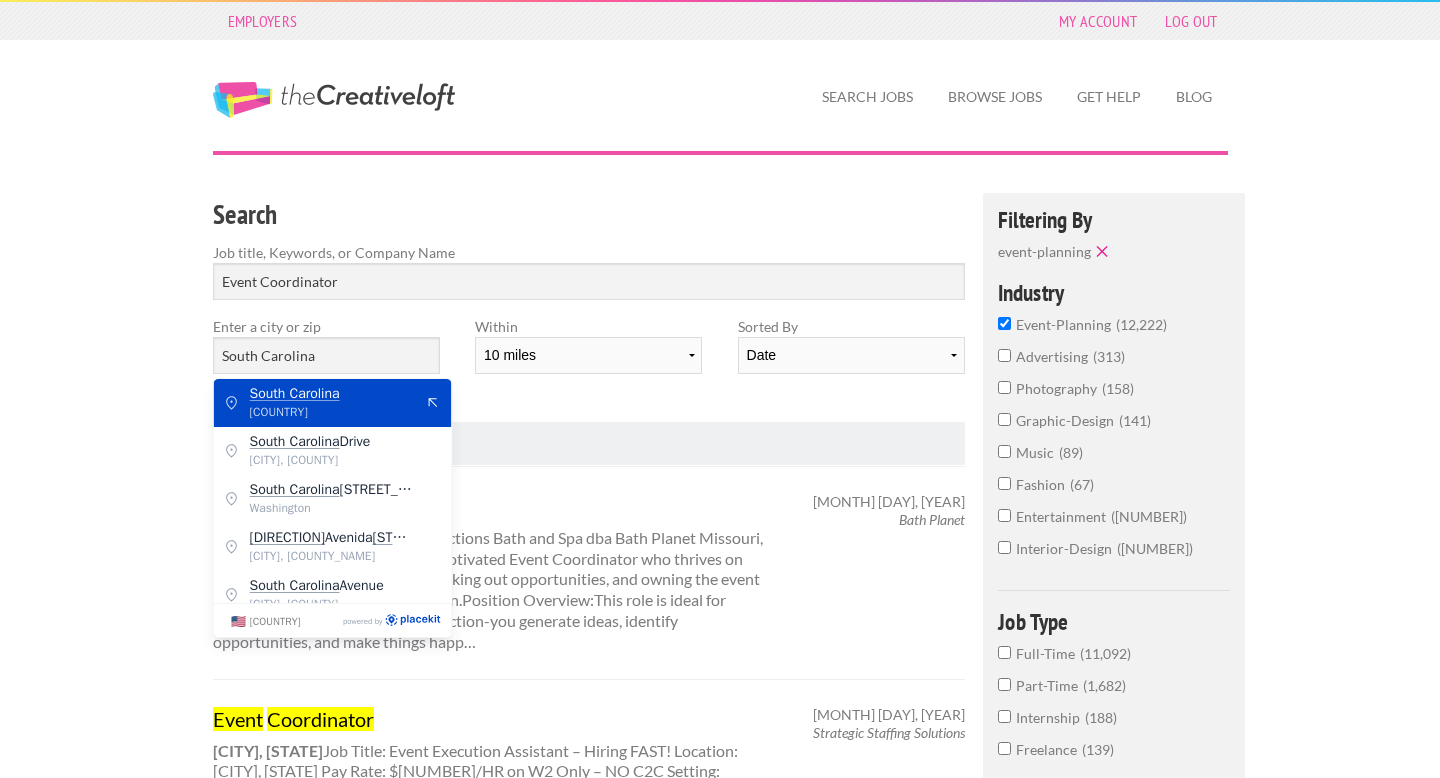 click on "[COUNTRY]" at bounding box center [332, 412] 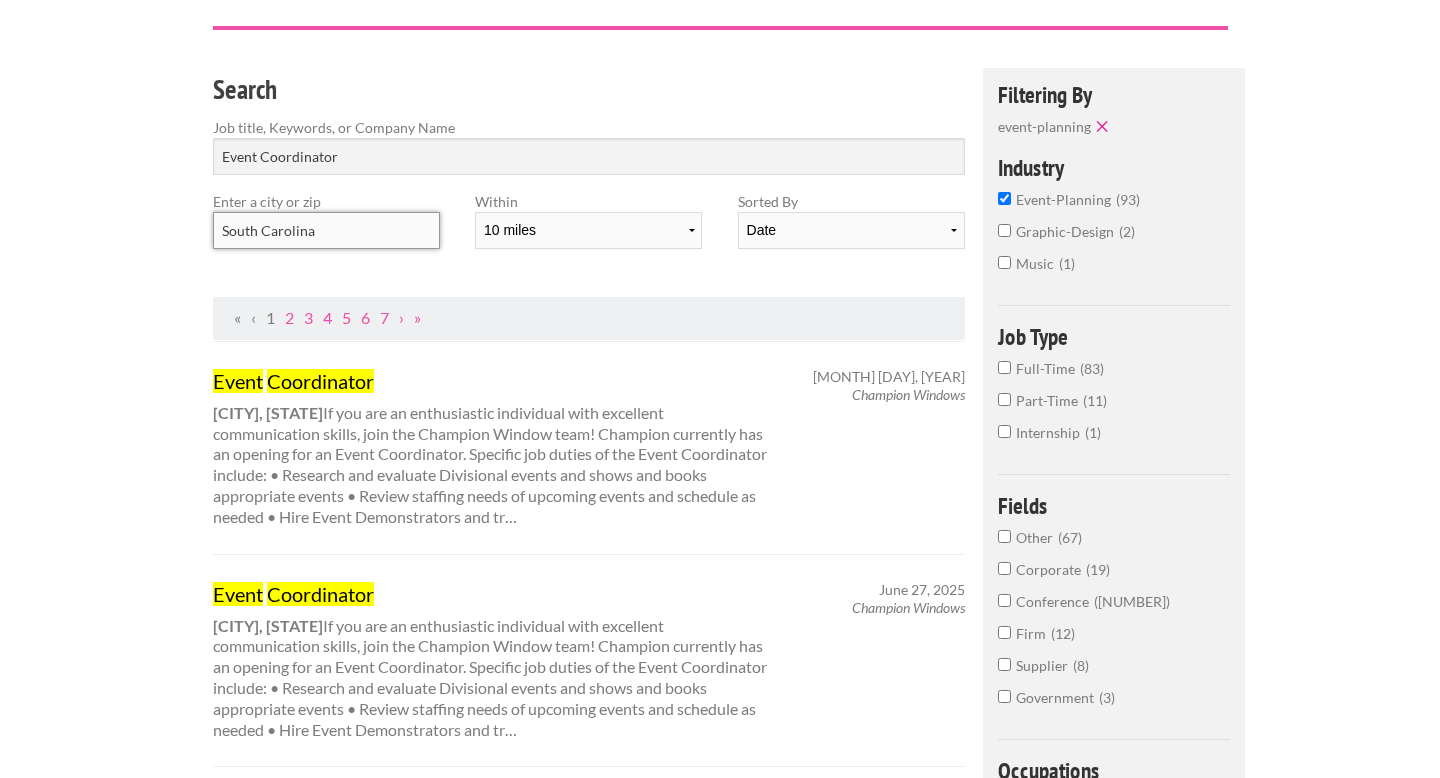 scroll, scrollTop: 130, scrollLeft: 0, axis: vertical 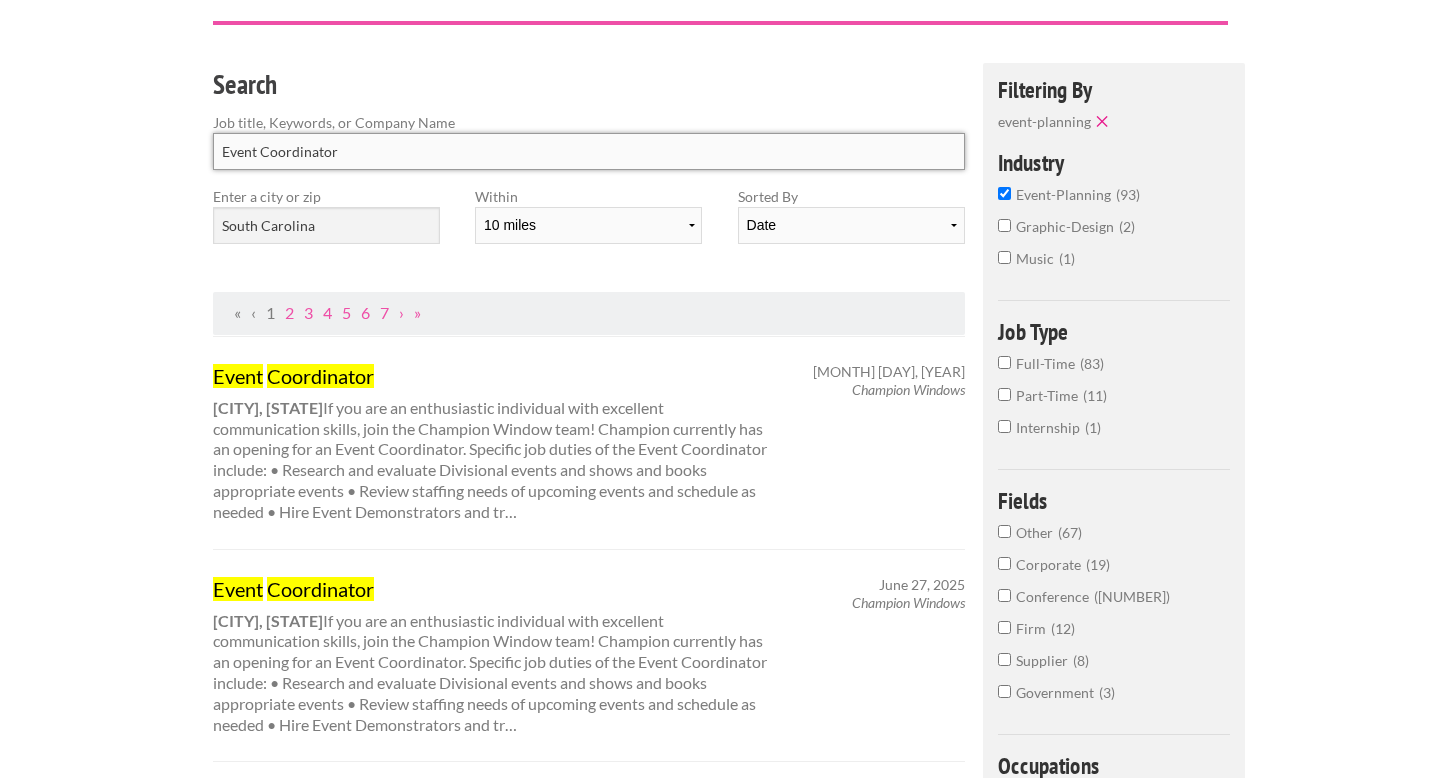 drag, startPoint x: 351, startPoint y: 150, endPoint x: 49, endPoint y: 126, distance: 302.95215 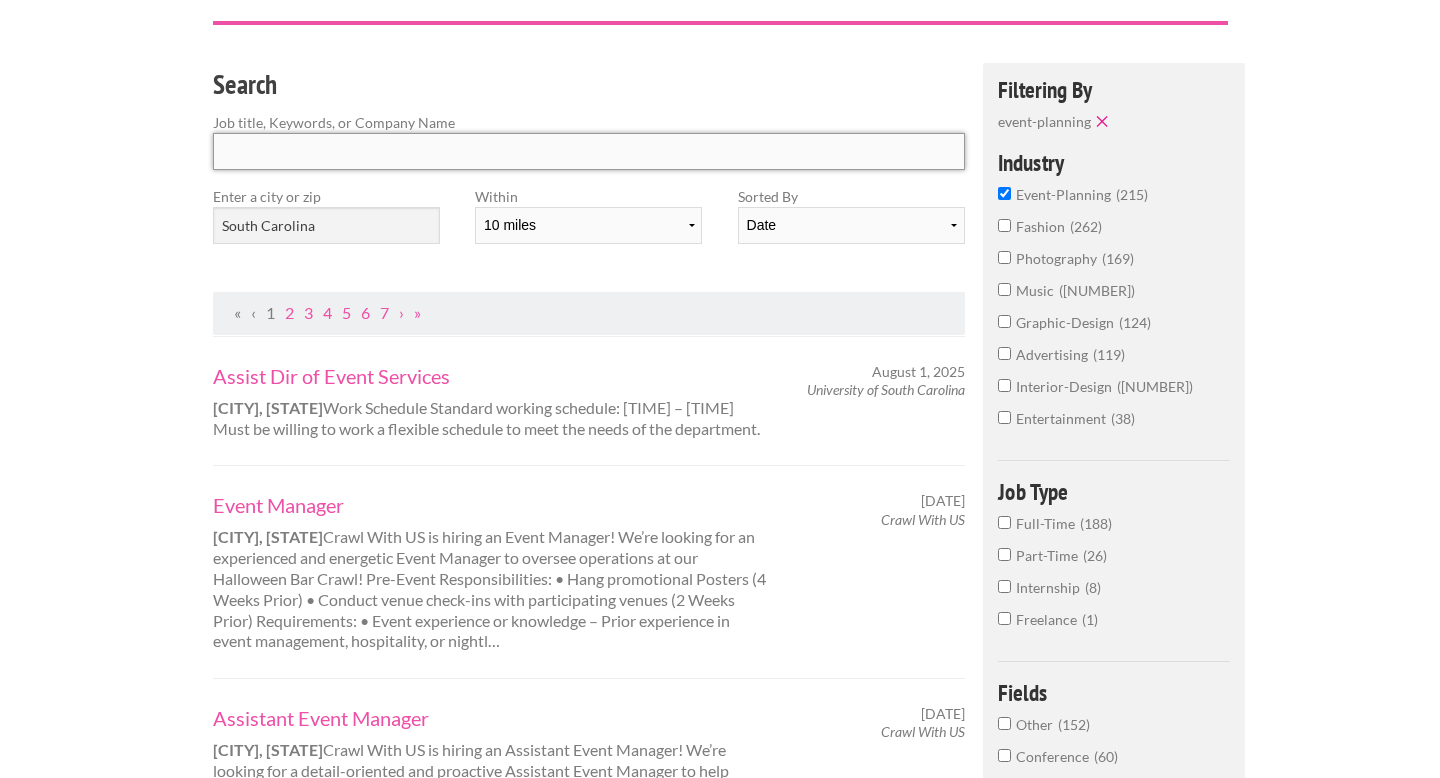 scroll, scrollTop: 162, scrollLeft: 0, axis: vertical 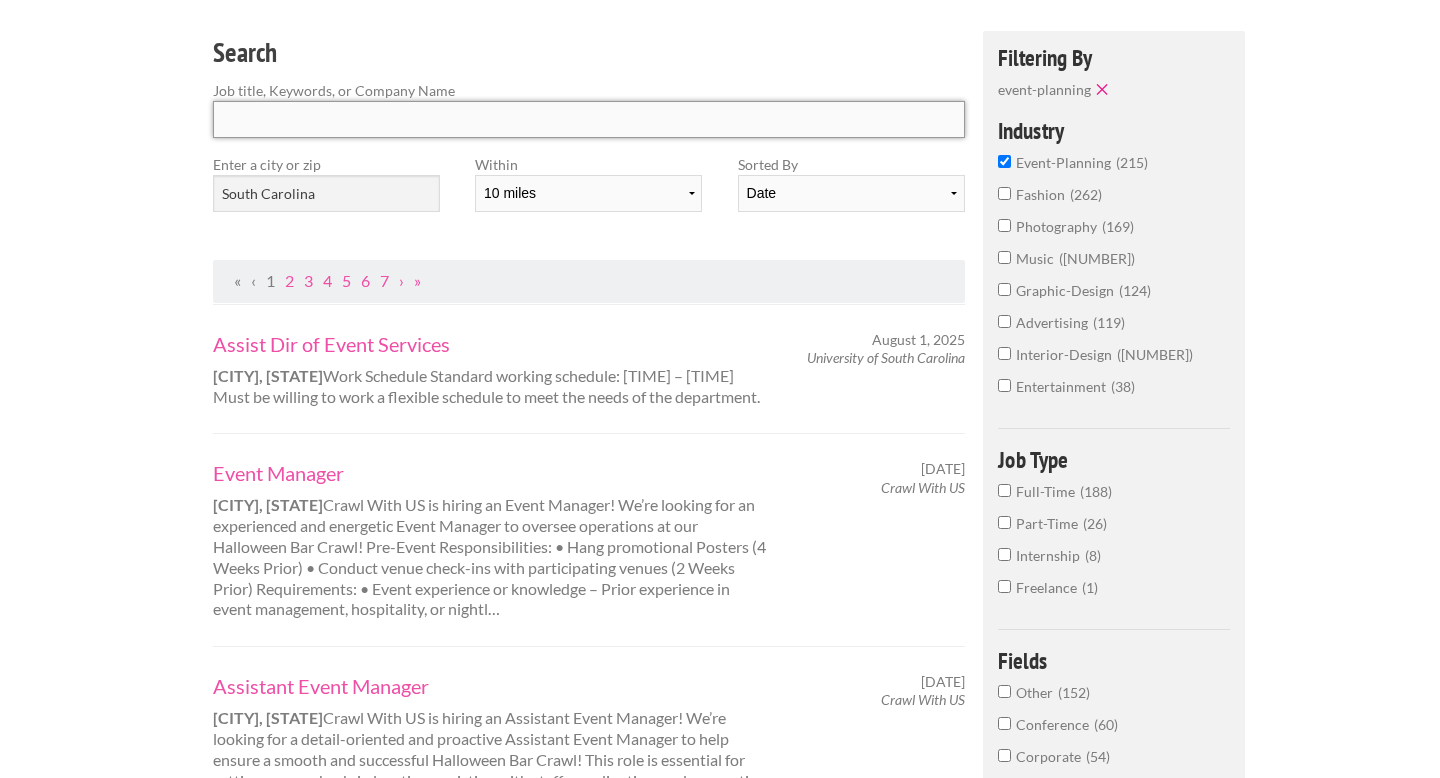 type 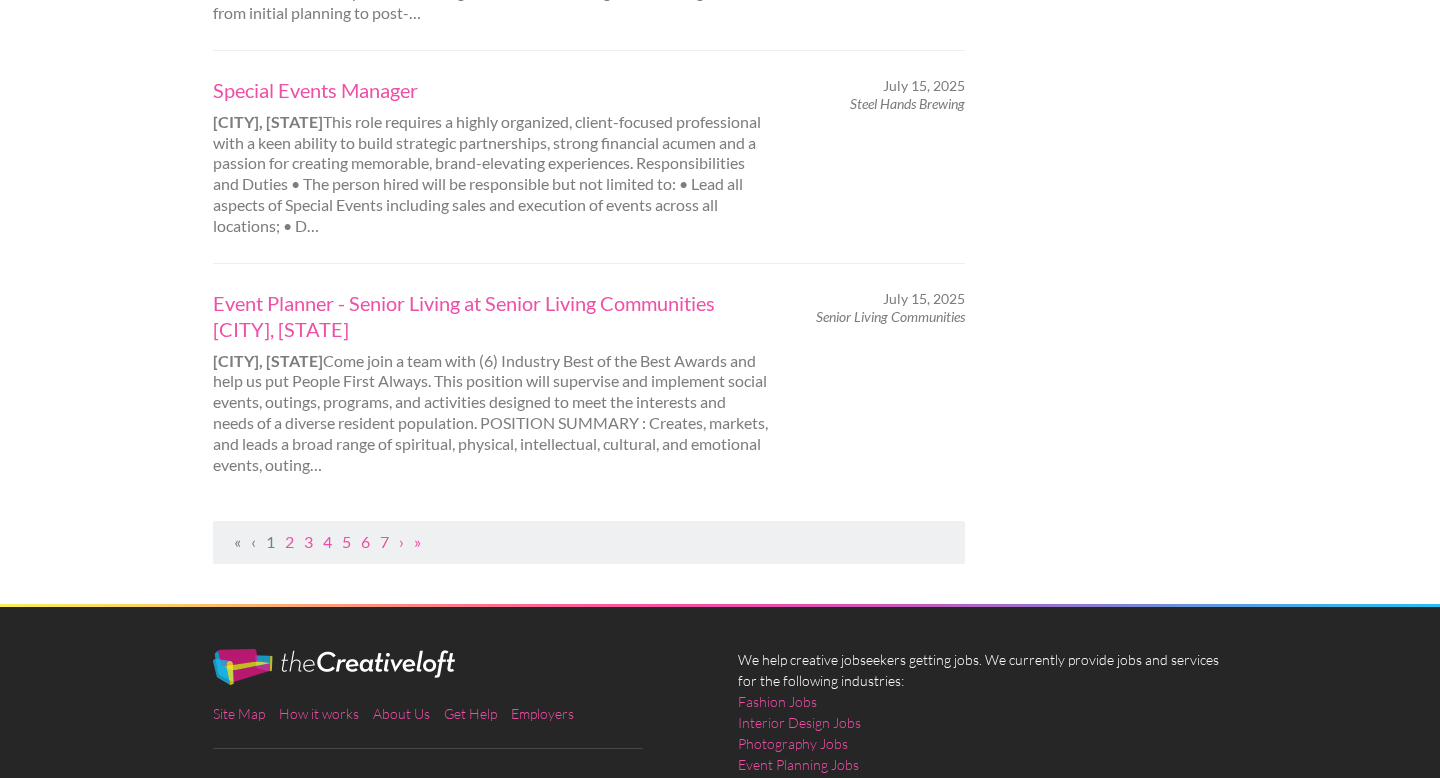scroll, scrollTop: 2053, scrollLeft: 0, axis: vertical 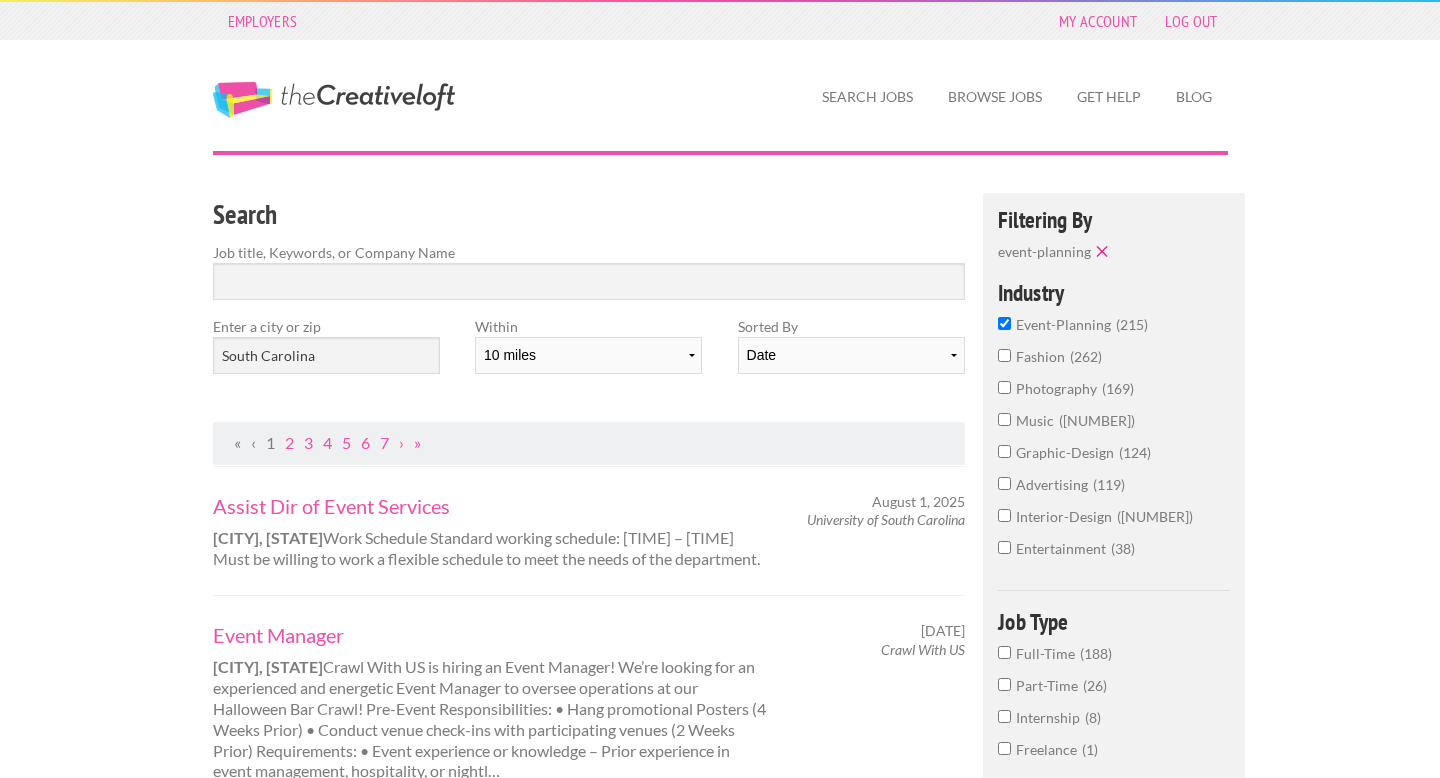 click on "Columbia, South Carolina" at bounding box center [268, 537] 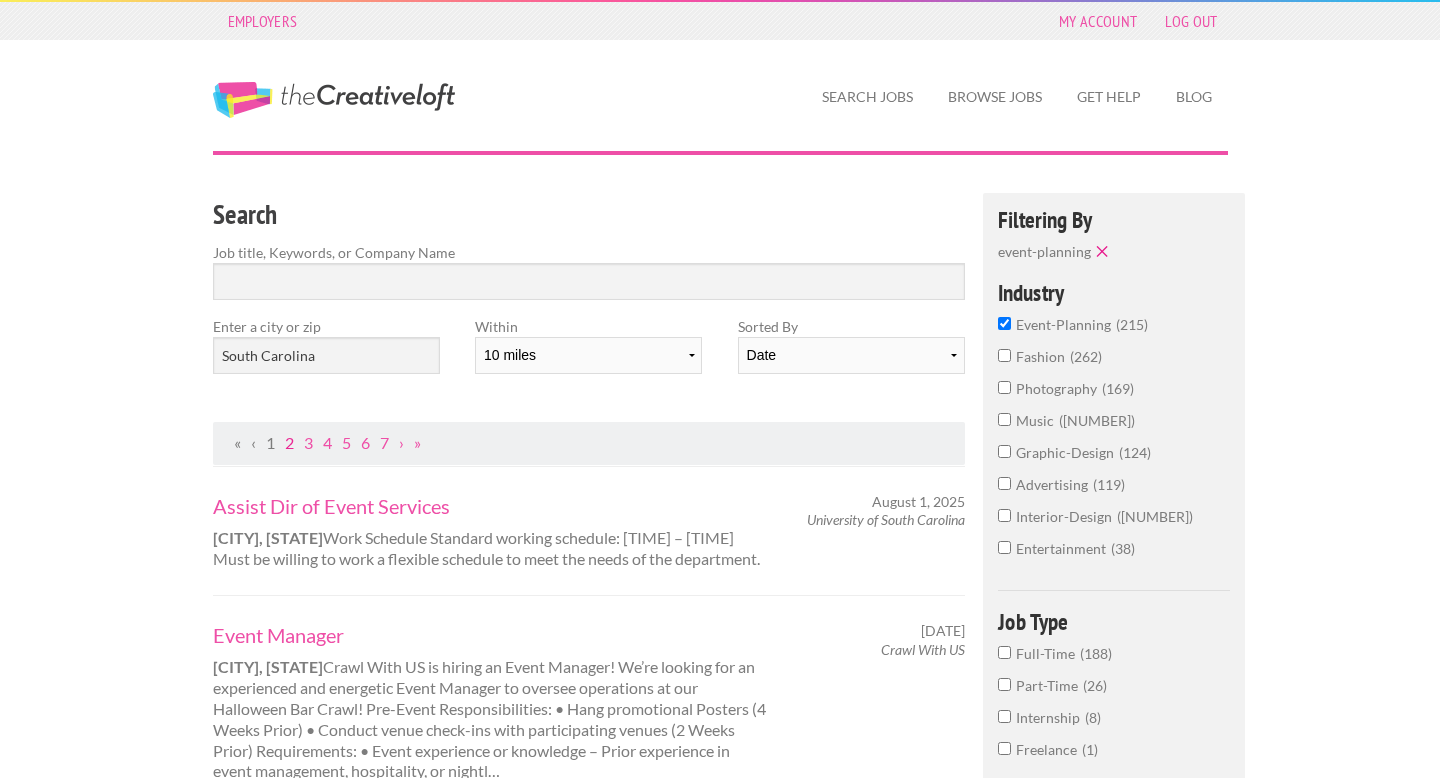 click on "2" at bounding box center [289, 442] 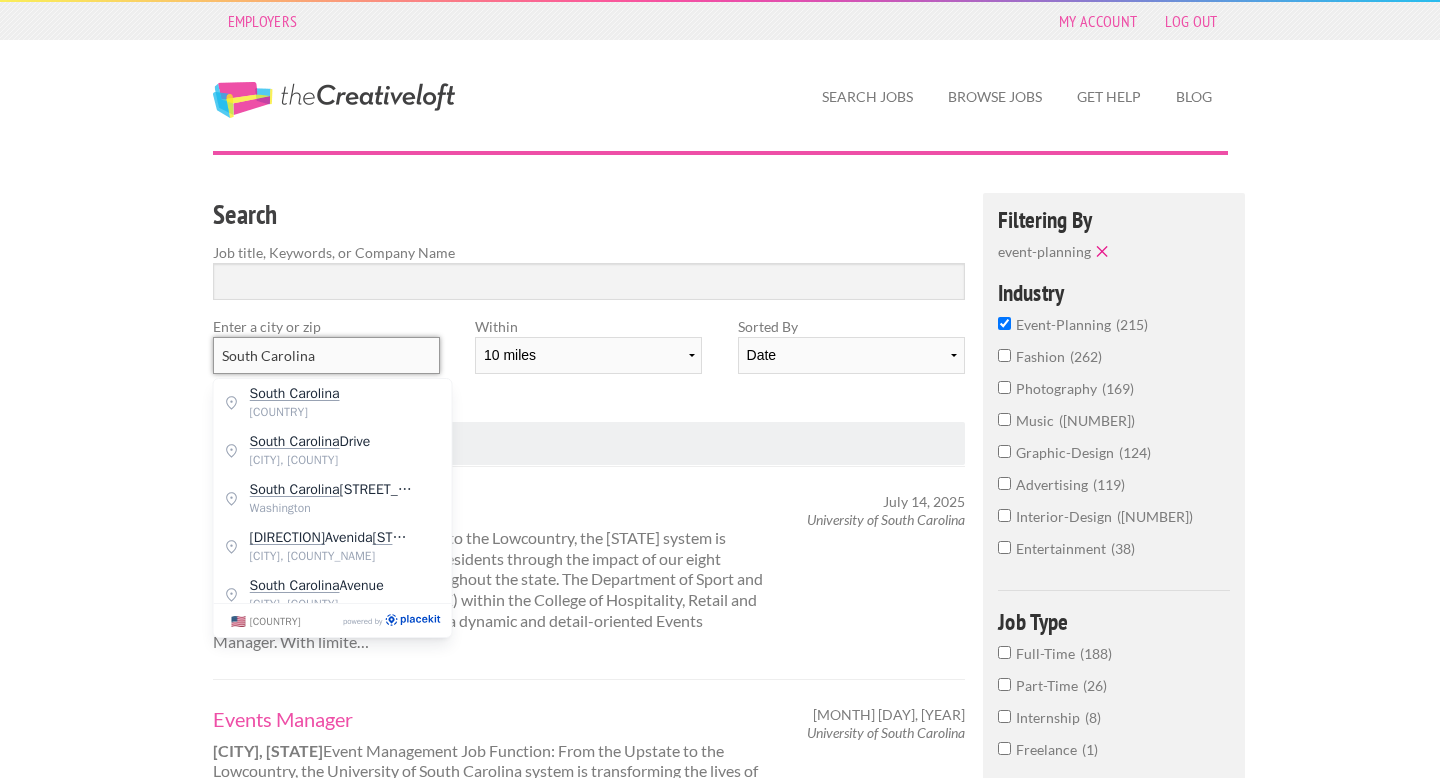 drag, startPoint x: 343, startPoint y: 355, endPoint x: 157, endPoint y: 352, distance: 186.02419 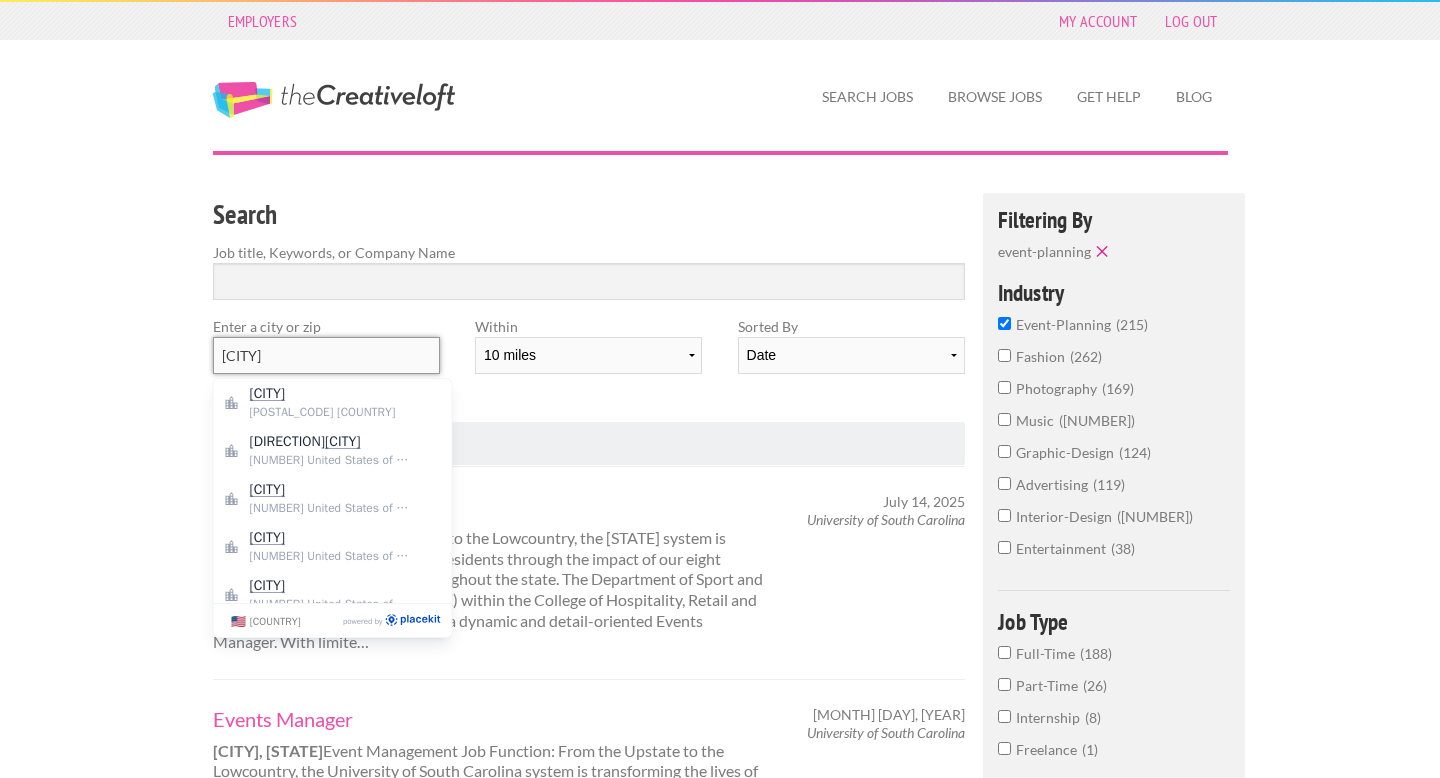 type on "charleston" 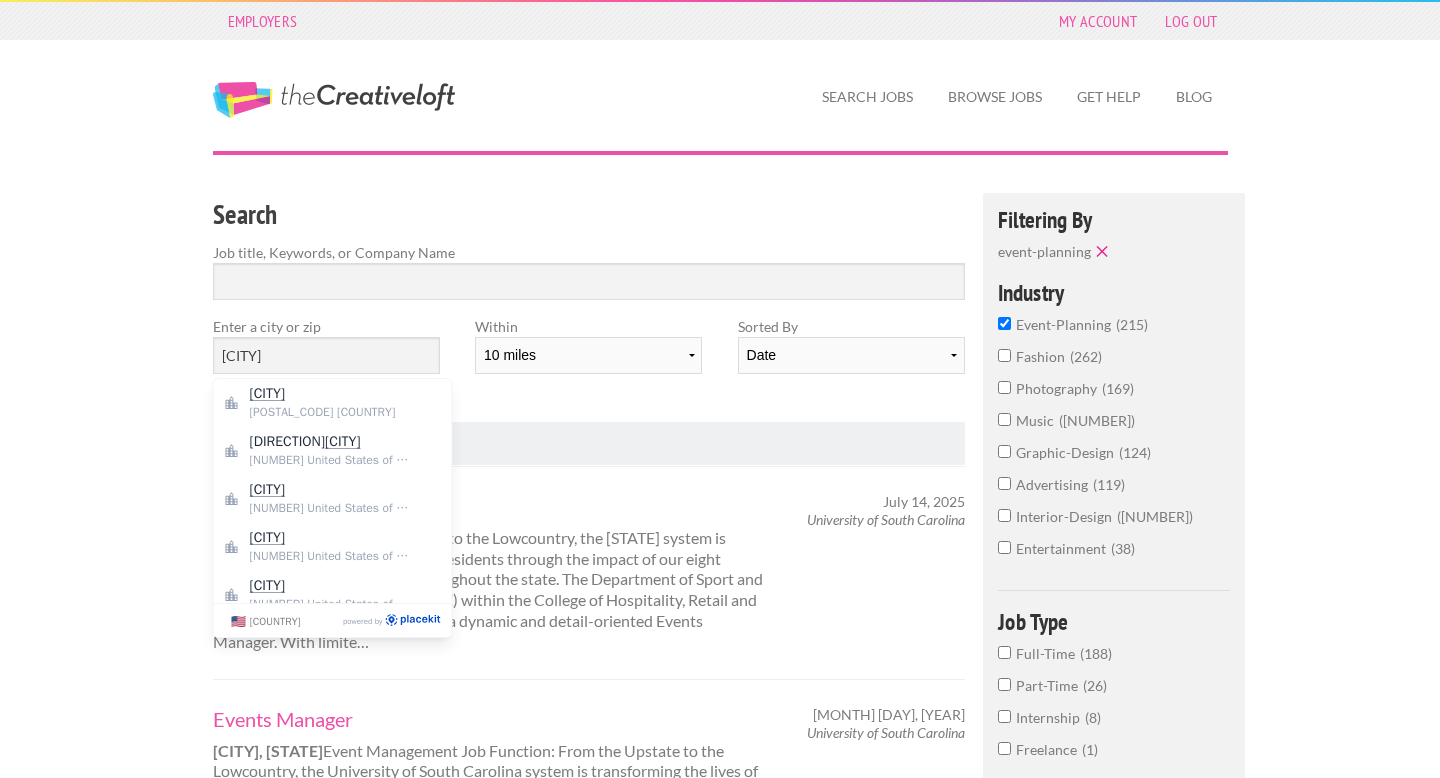 click on "Within
10 miles
20 miles
50 miles
100 miles
200 miles
300 miles
400 miles
500 miles" at bounding box center [588, 353] 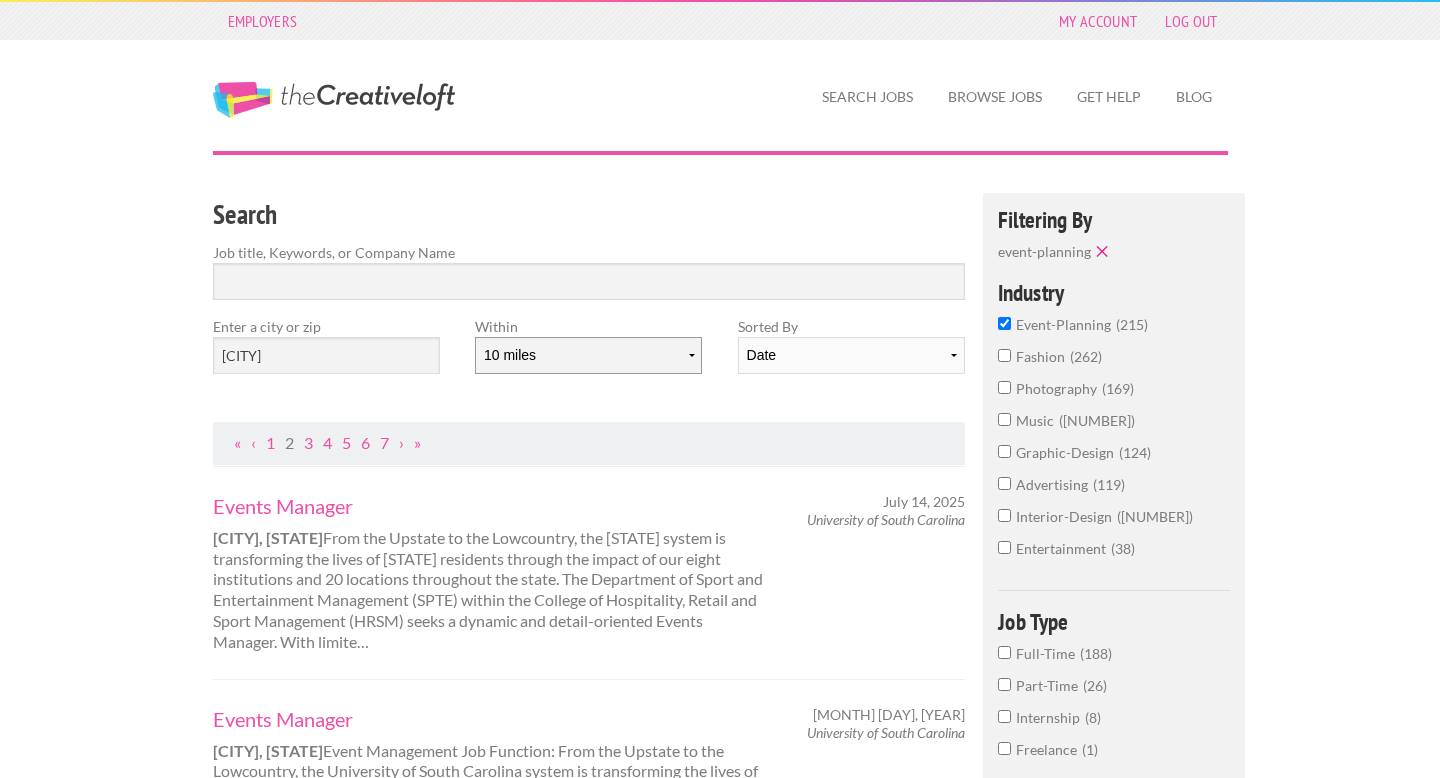 click on "10 miles
20 miles
50 miles
100 miles
200 miles
300 miles
400 miles
500 miles" at bounding box center (588, 355) 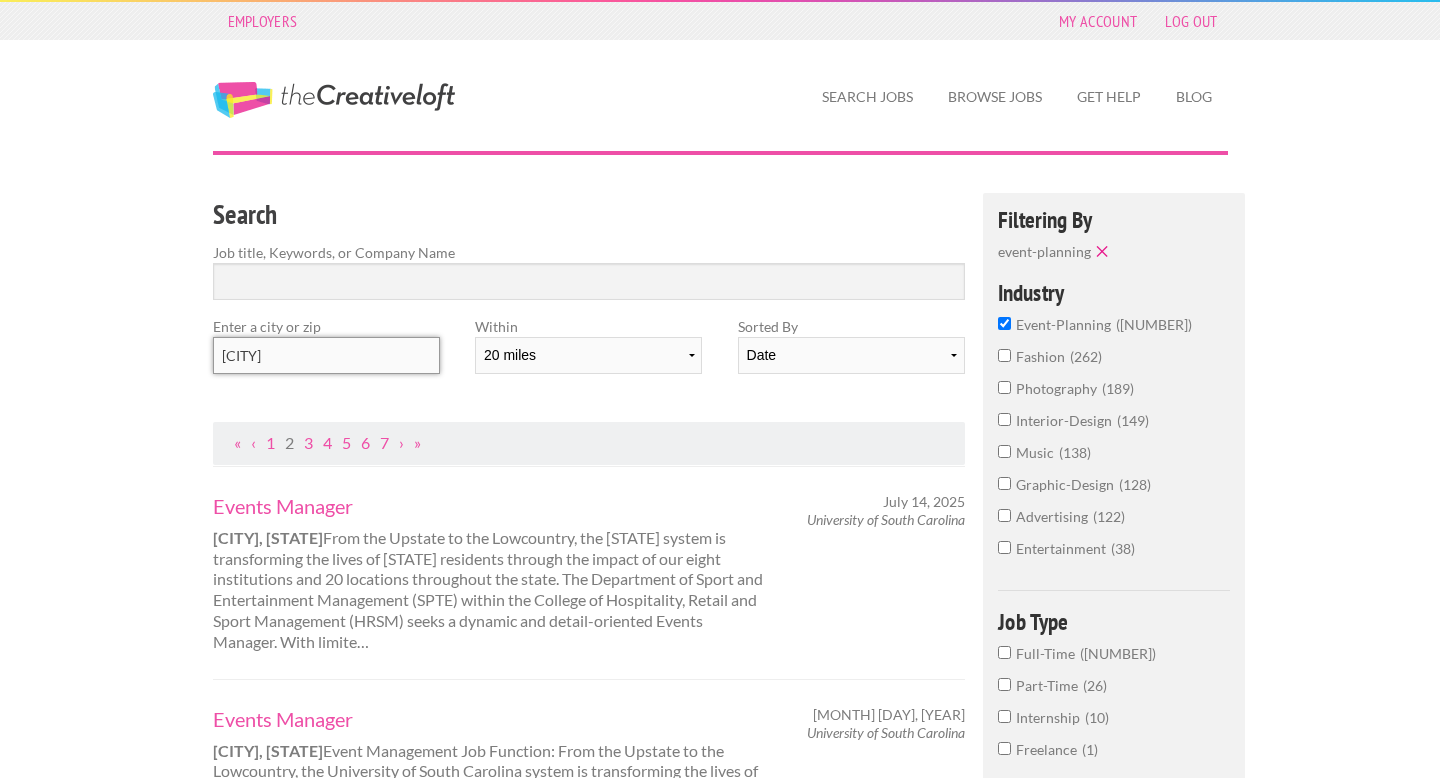 click on "charleston" at bounding box center (326, 355) 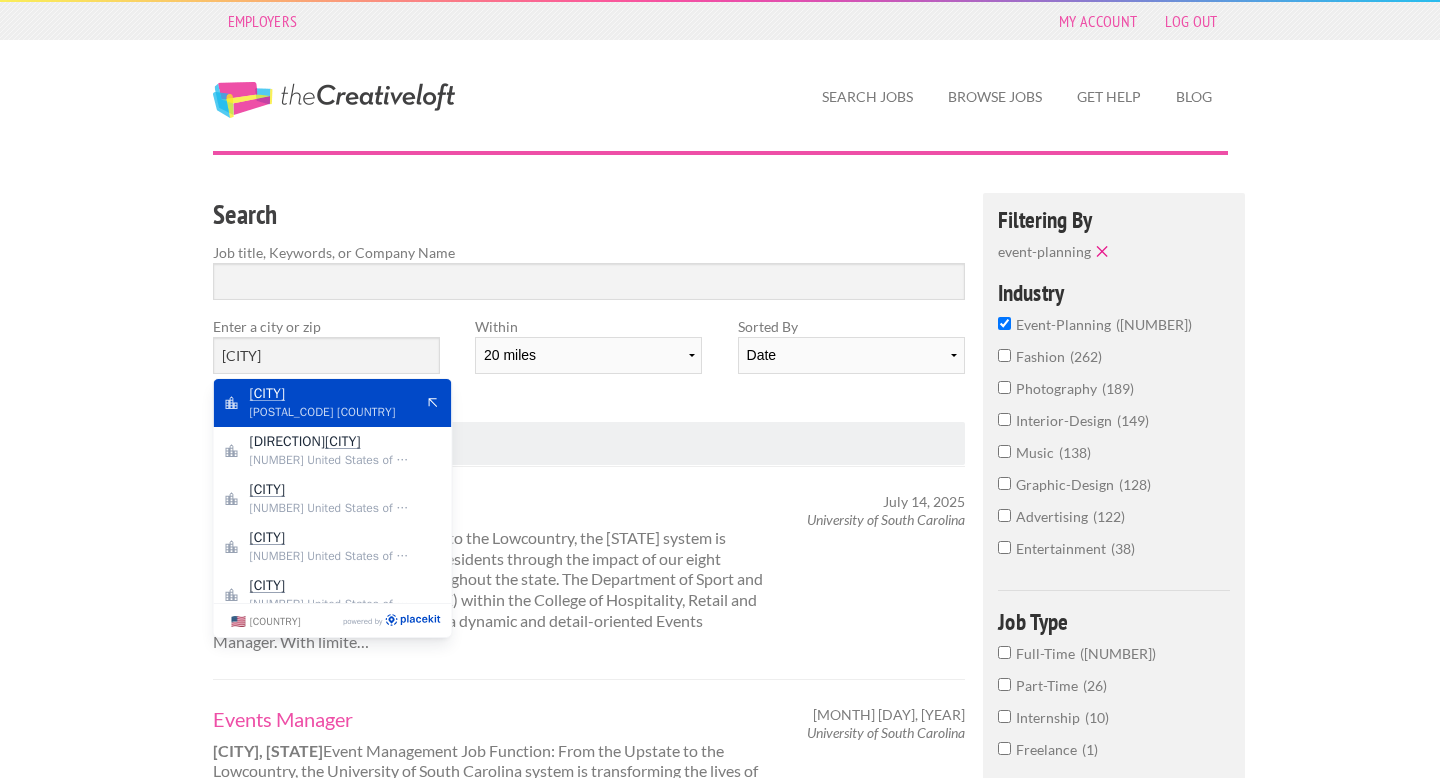 click on "29401 United States of America" at bounding box center (332, 412) 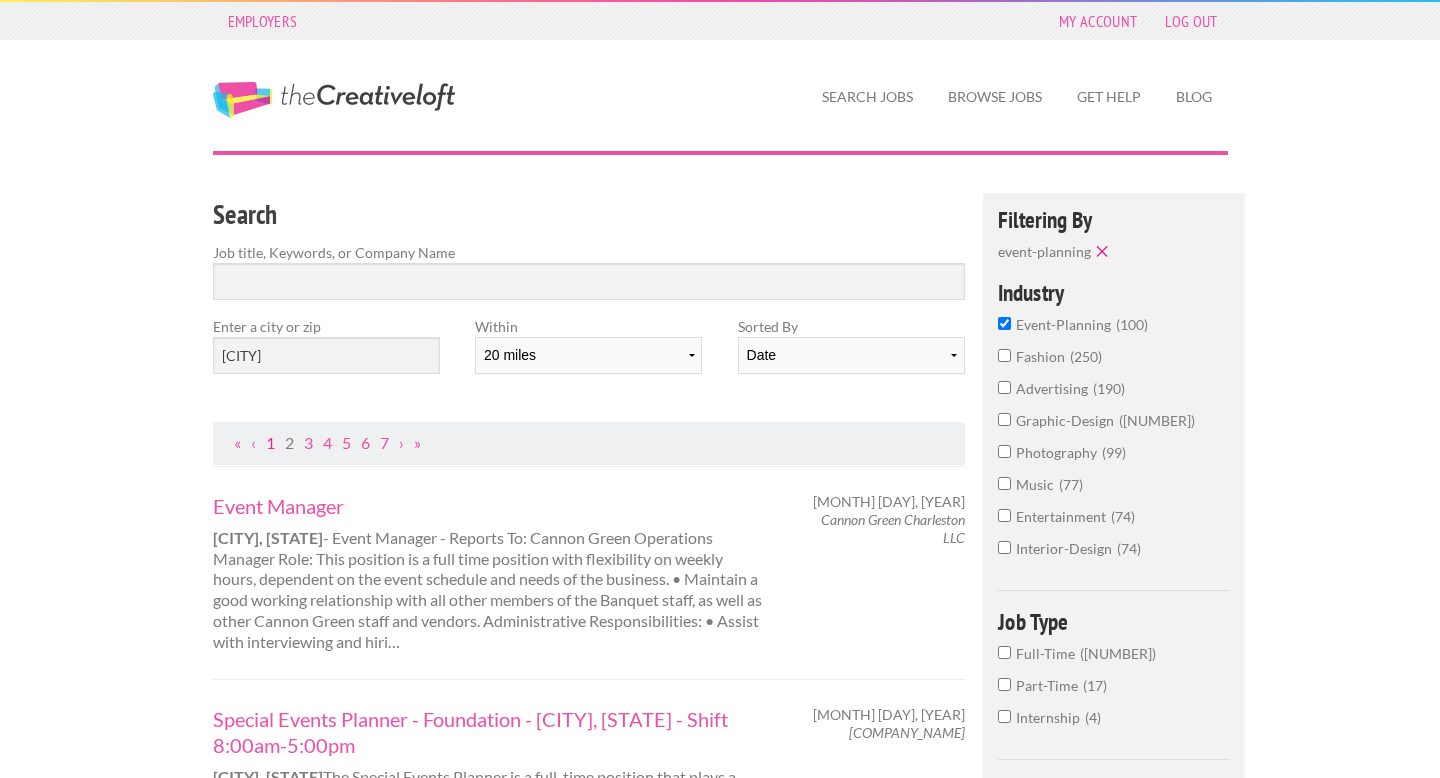 click on "1" at bounding box center (270, 442) 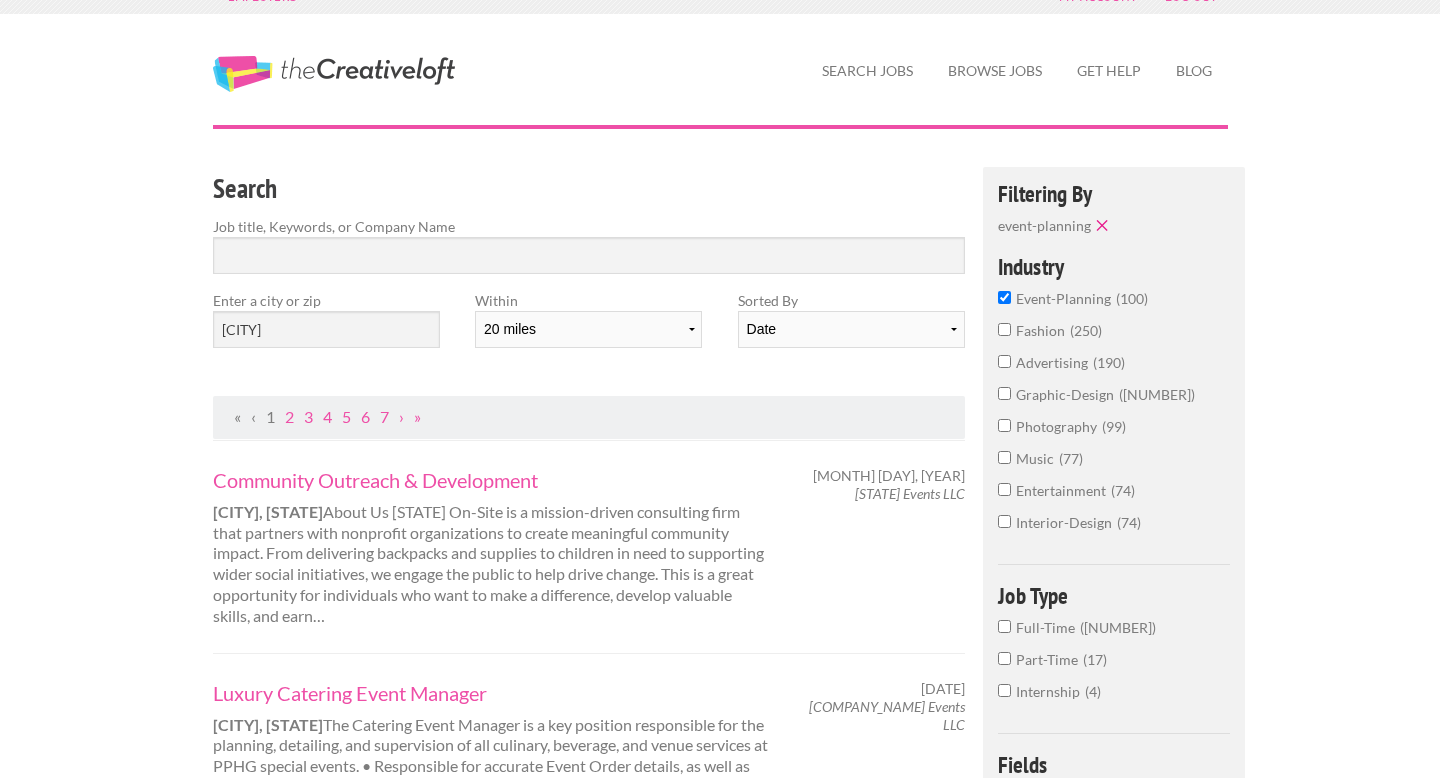 scroll, scrollTop: 27, scrollLeft: 0, axis: vertical 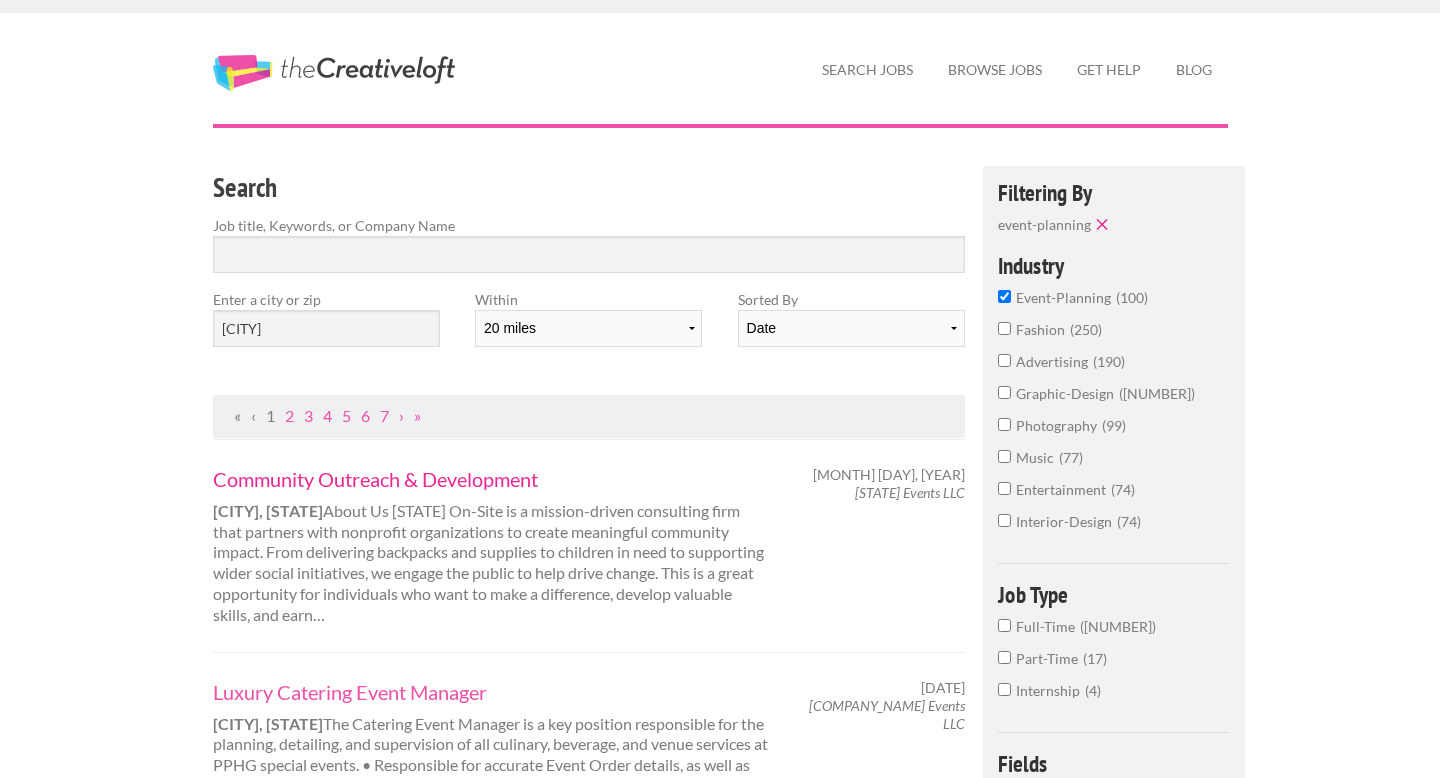click on "Community Outreach & Development" at bounding box center [491, 479] 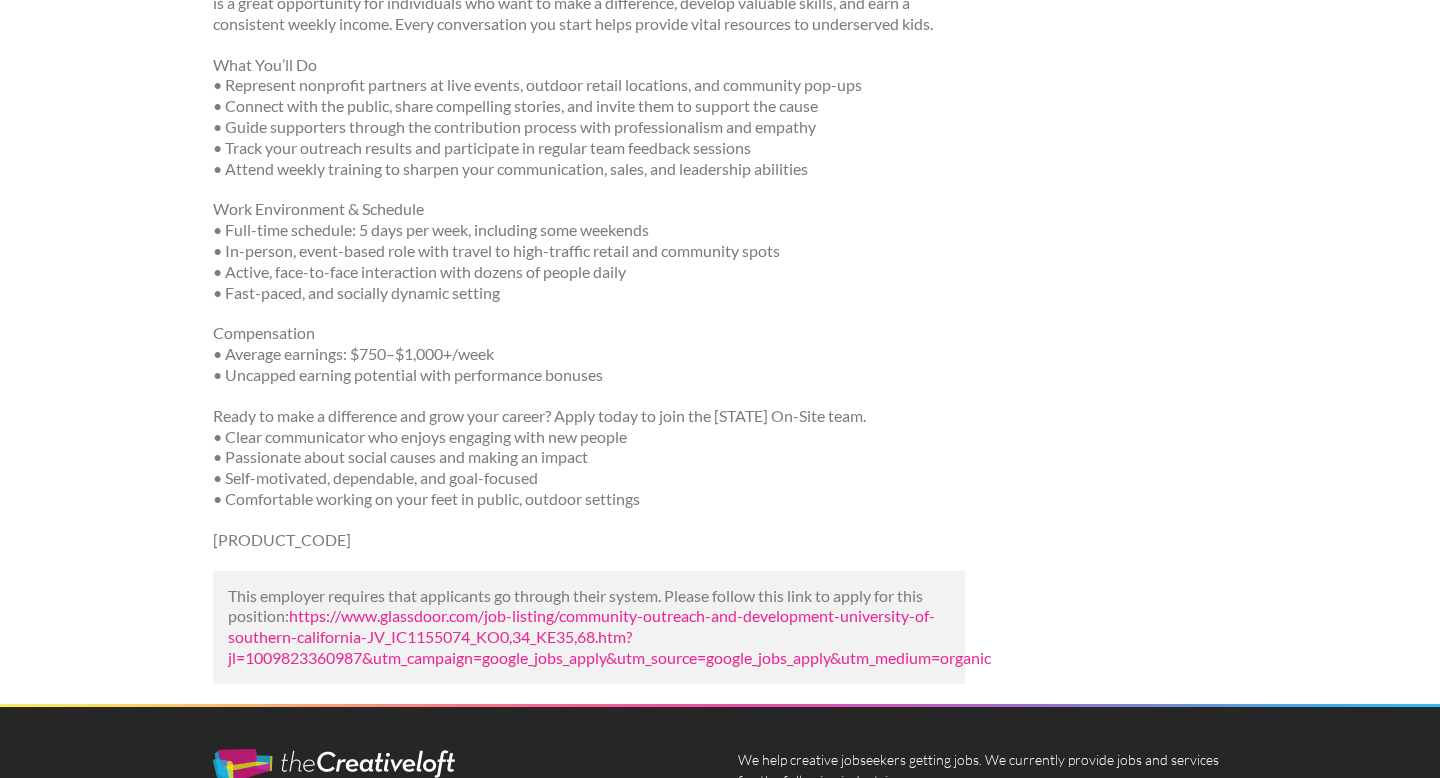 scroll, scrollTop: 498, scrollLeft: 0, axis: vertical 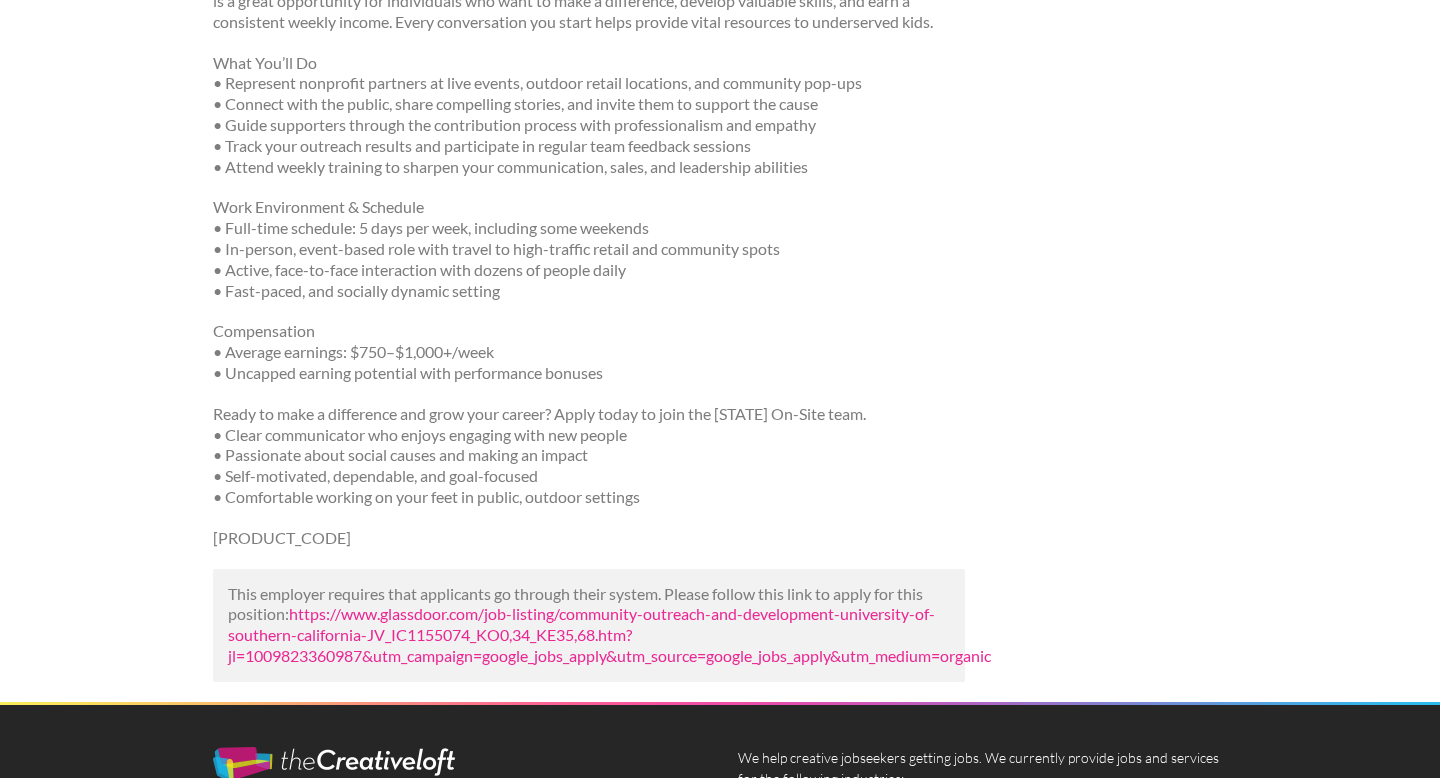 click on "https://www.glassdoor.com/job-listing/community-outreach-and-development-university-of-southern-california-JV_IC1155074_KO0,34_KE35,68.htm?jl=1009823360987&utm_campaign=google_jobs_apply&utm_source=google_jobs_apply&utm_medium=organic" at bounding box center (609, 634) 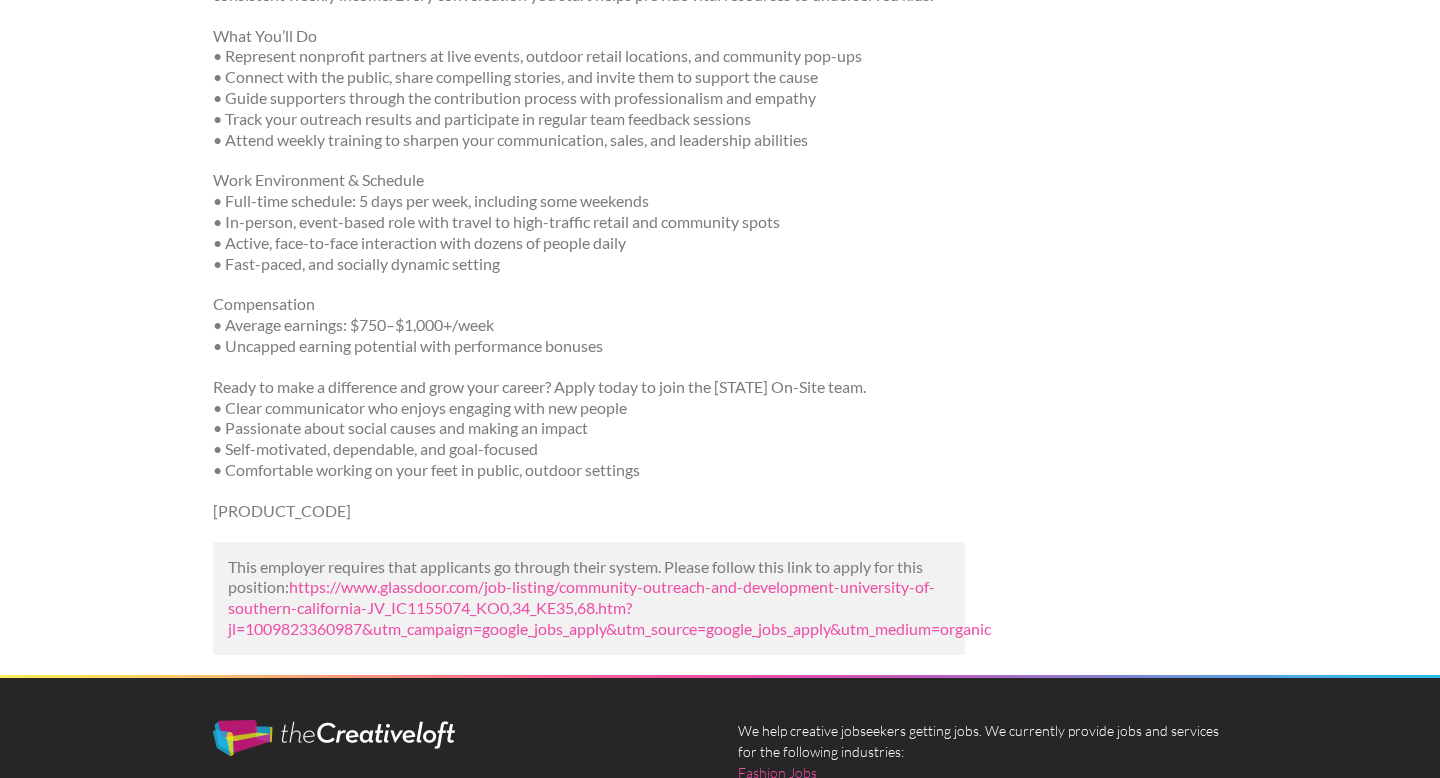scroll, scrollTop: 532, scrollLeft: 0, axis: vertical 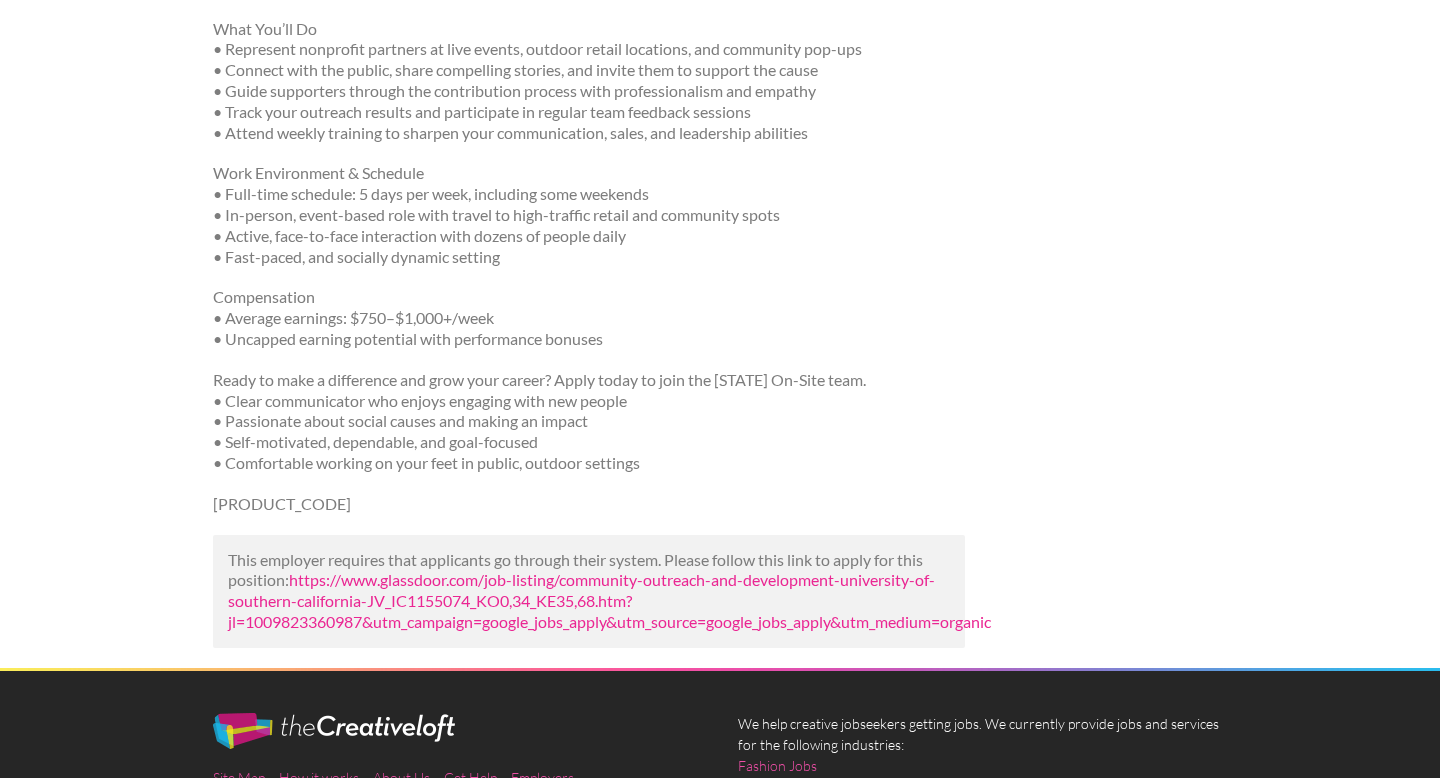 click on "https://www.glassdoor.com/job-listing/community-outreach-and-development-university-of-southern-california-JV_IC1155074_KO0,34_KE35,68.htm?jl=1009823360987&utm_campaign=google_jobs_apply&utm_source=google_jobs_apply&utm_medium=organic" at bounding box center (609, 600) 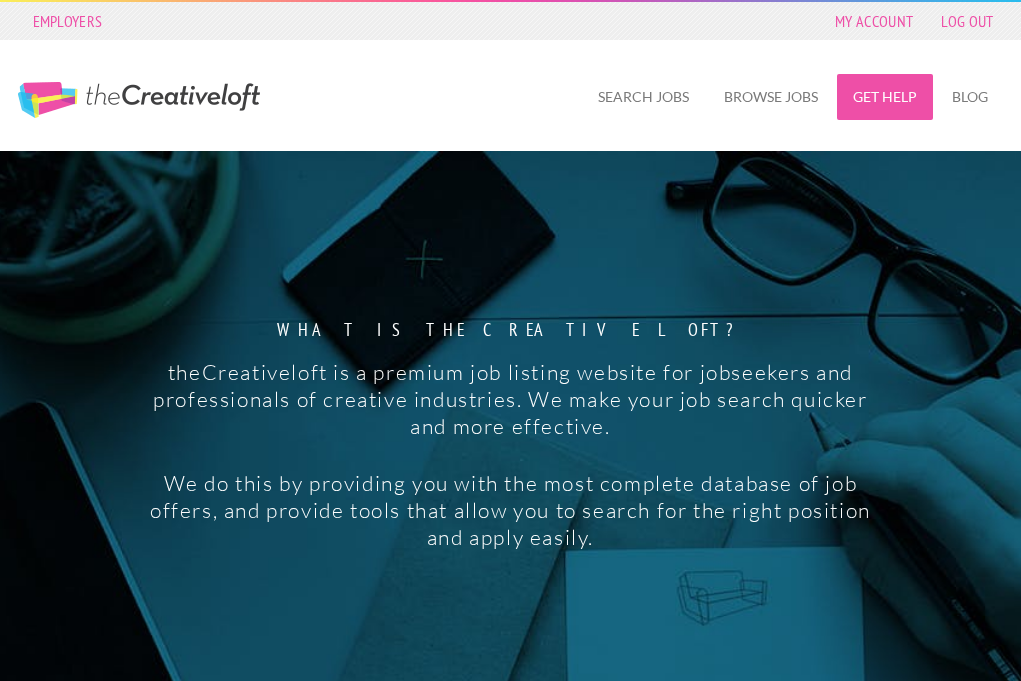 scroll, scrollTop: 0, scrollLeft: 0, axis: both 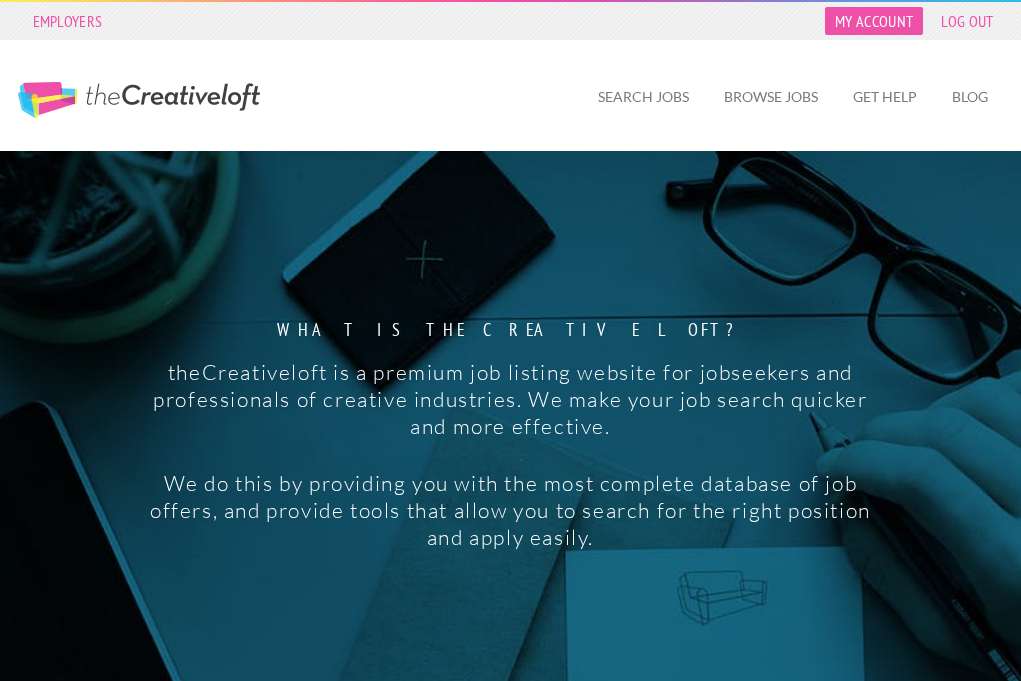 click on "My Account" at bounding box center [874, 21] 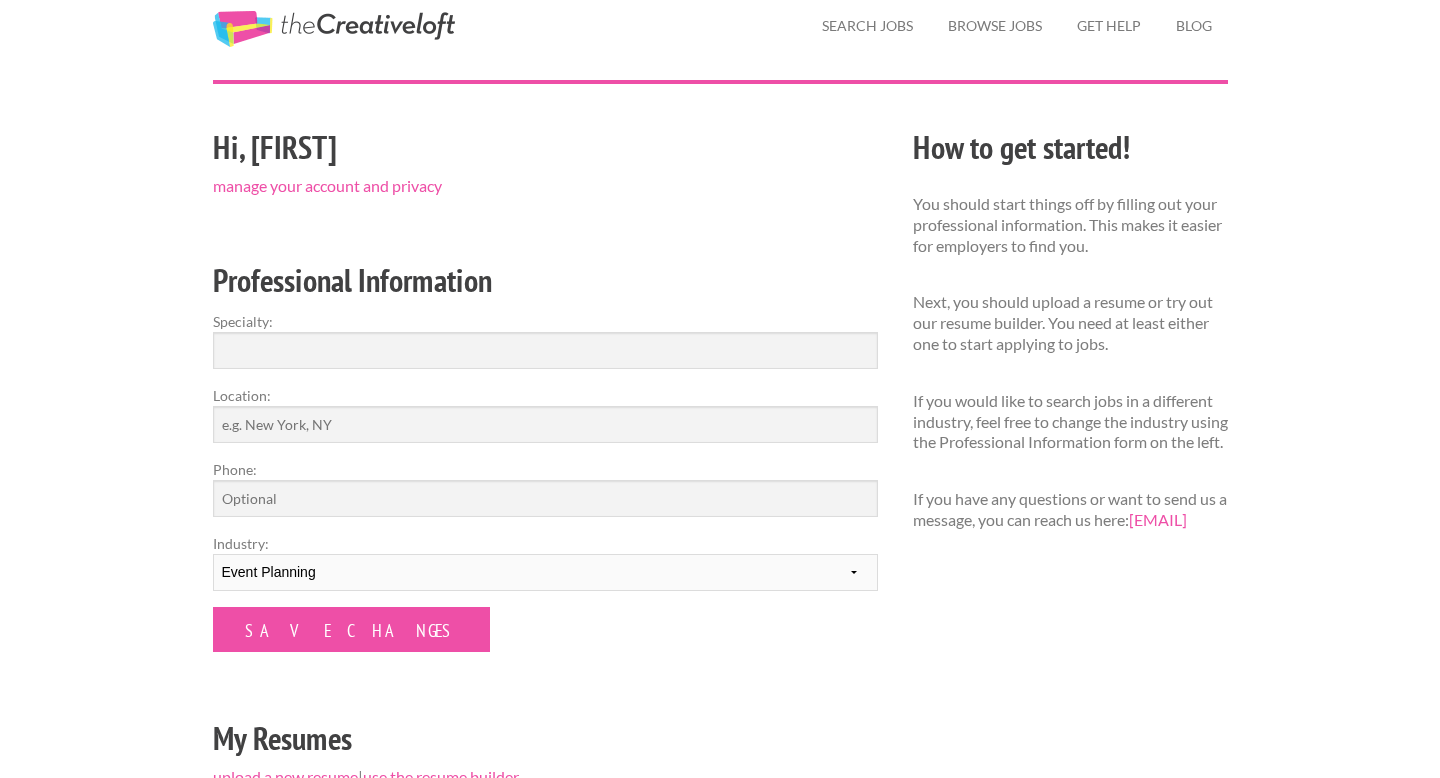 scroll, scrollTop: 0, scrollLeft: 0, axis: both 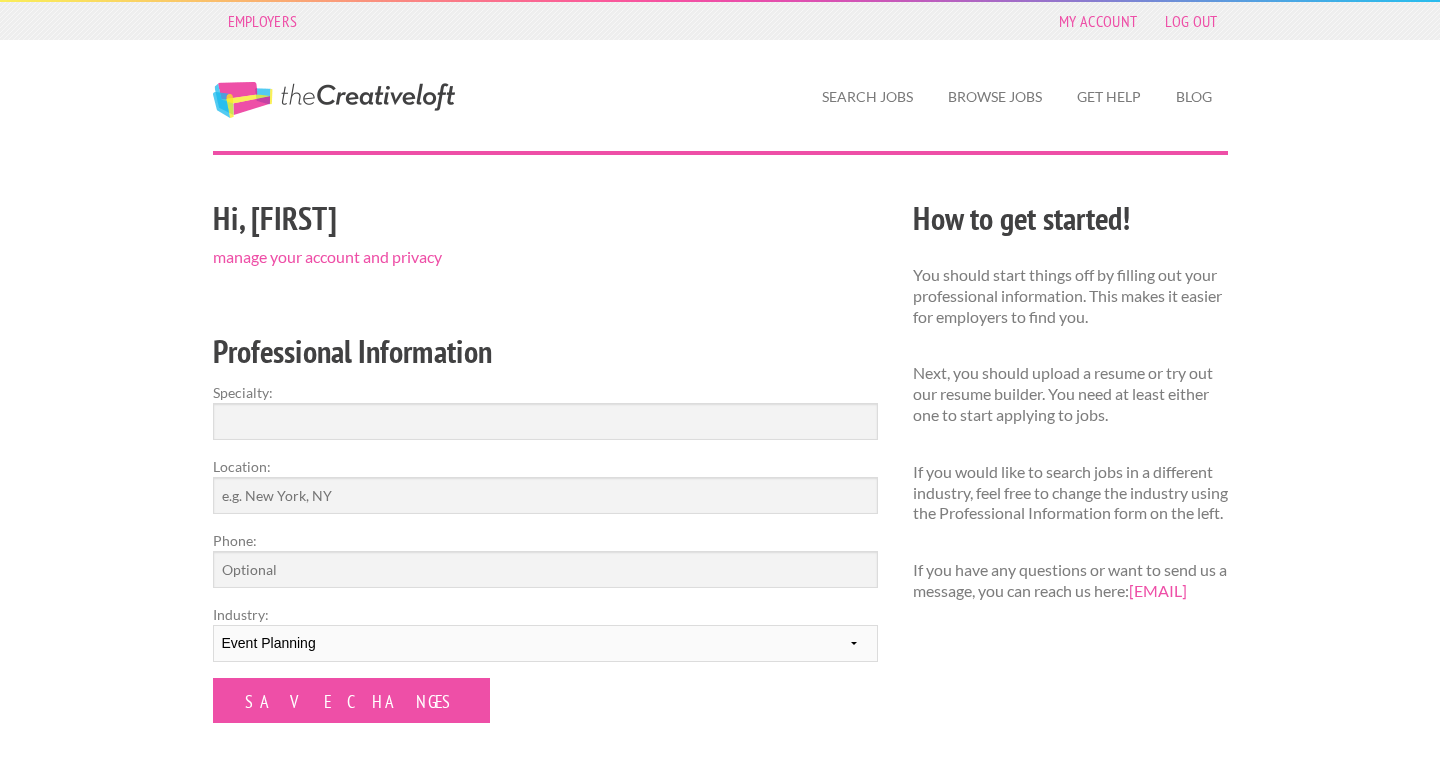click on "Search Jobs
Browse Jobs
Get Help
Blog" at bounding box center (895, 95) 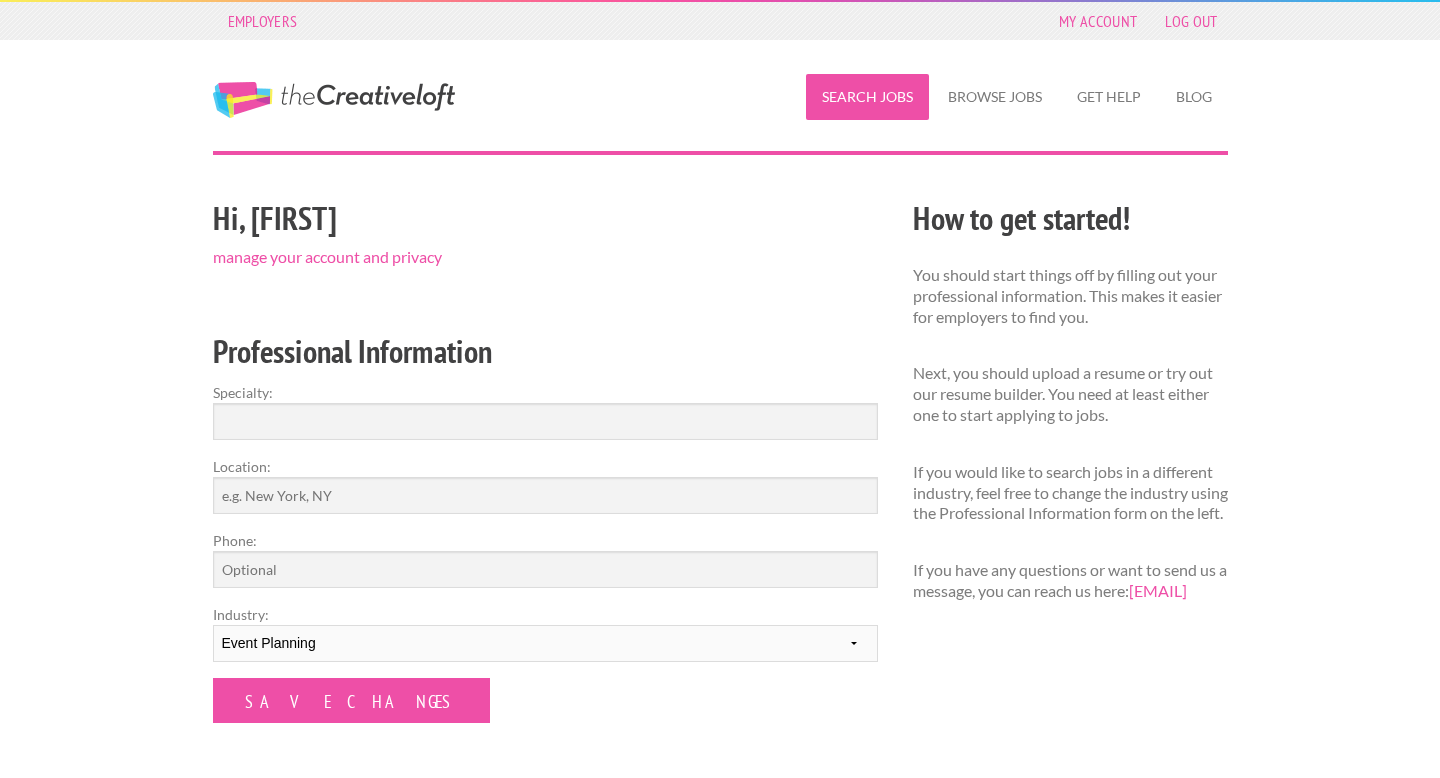 click on "Search Jobs" at bounding box center (867, 97) 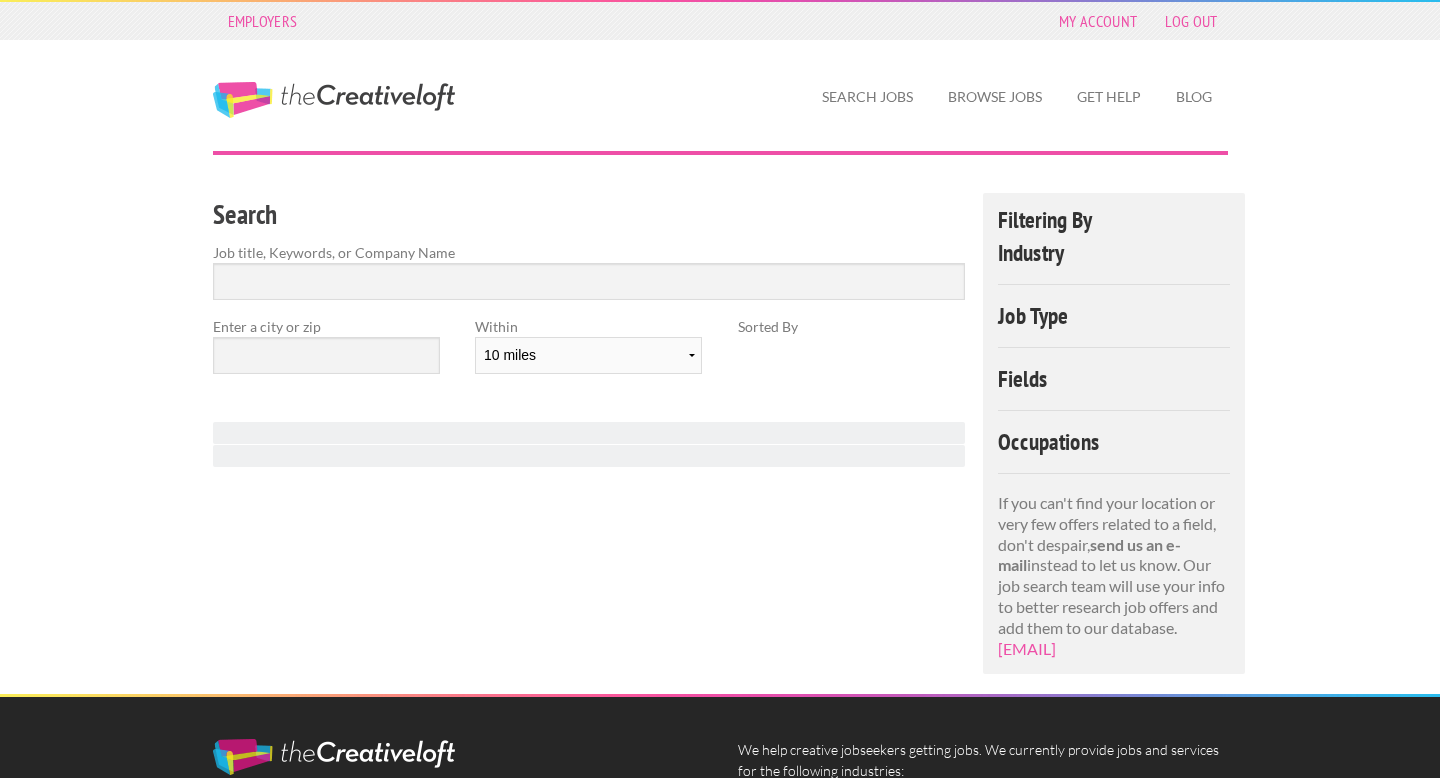 scroll, scrollTop: 0, scrollLeft: 0, axis: both 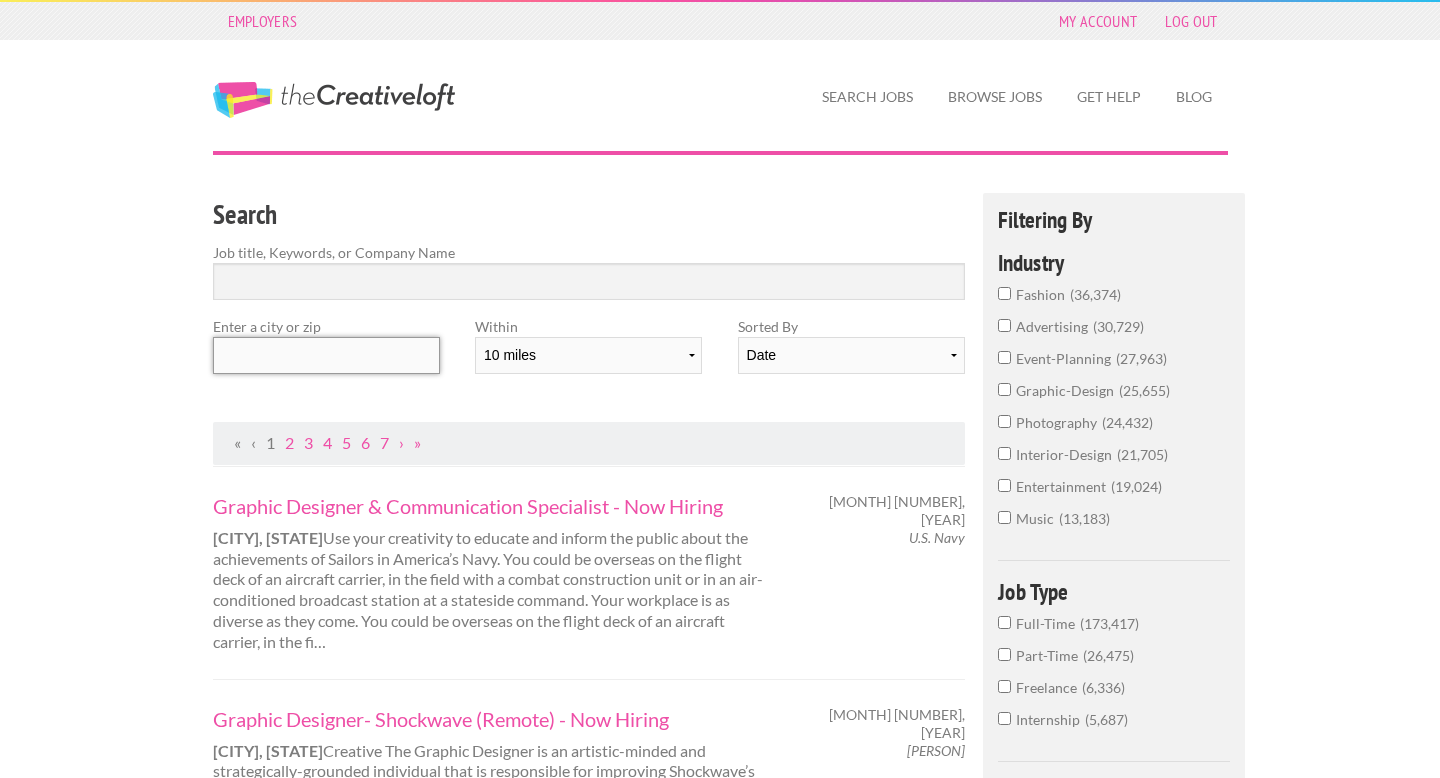 click at bounding box center [326, 355] 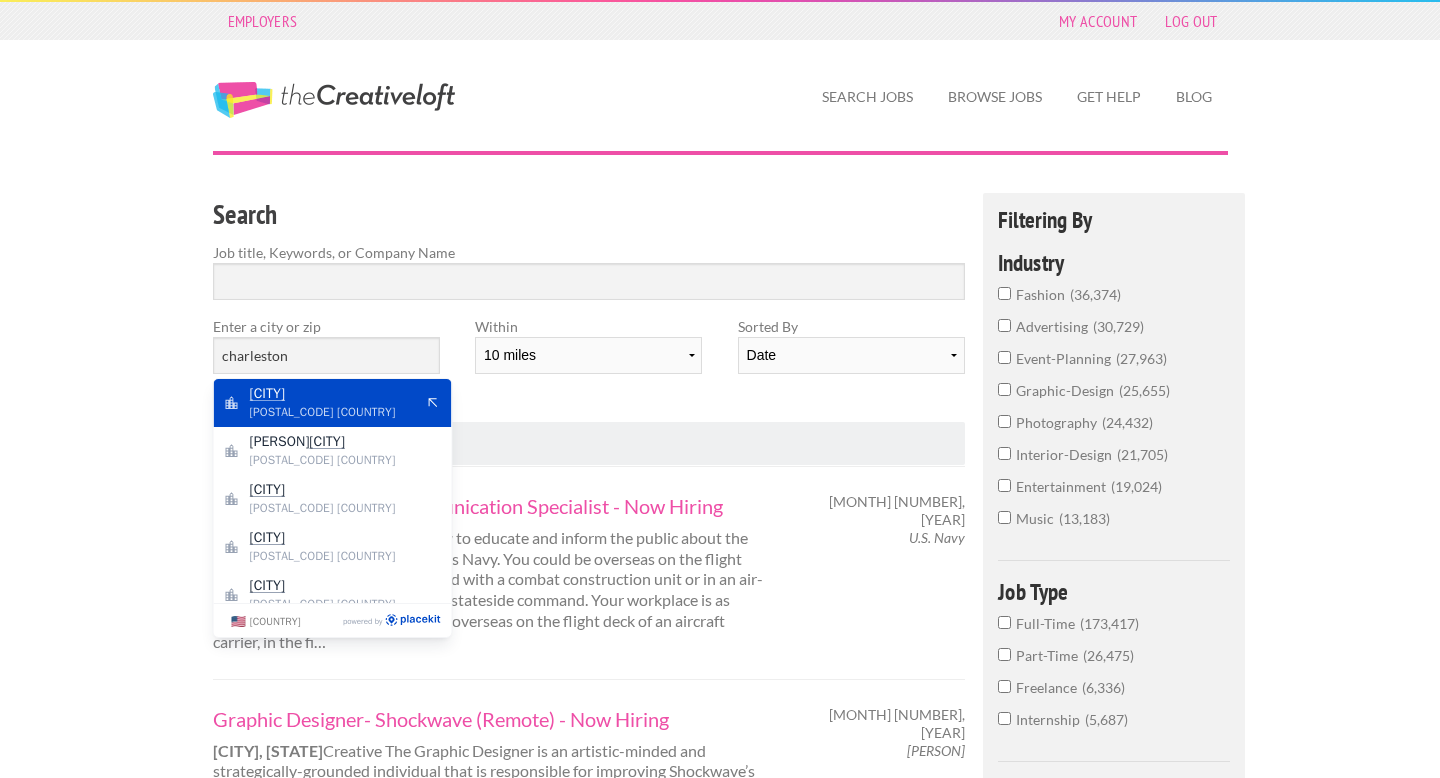 click on "[CITY]" at bounding box center [332, 394] 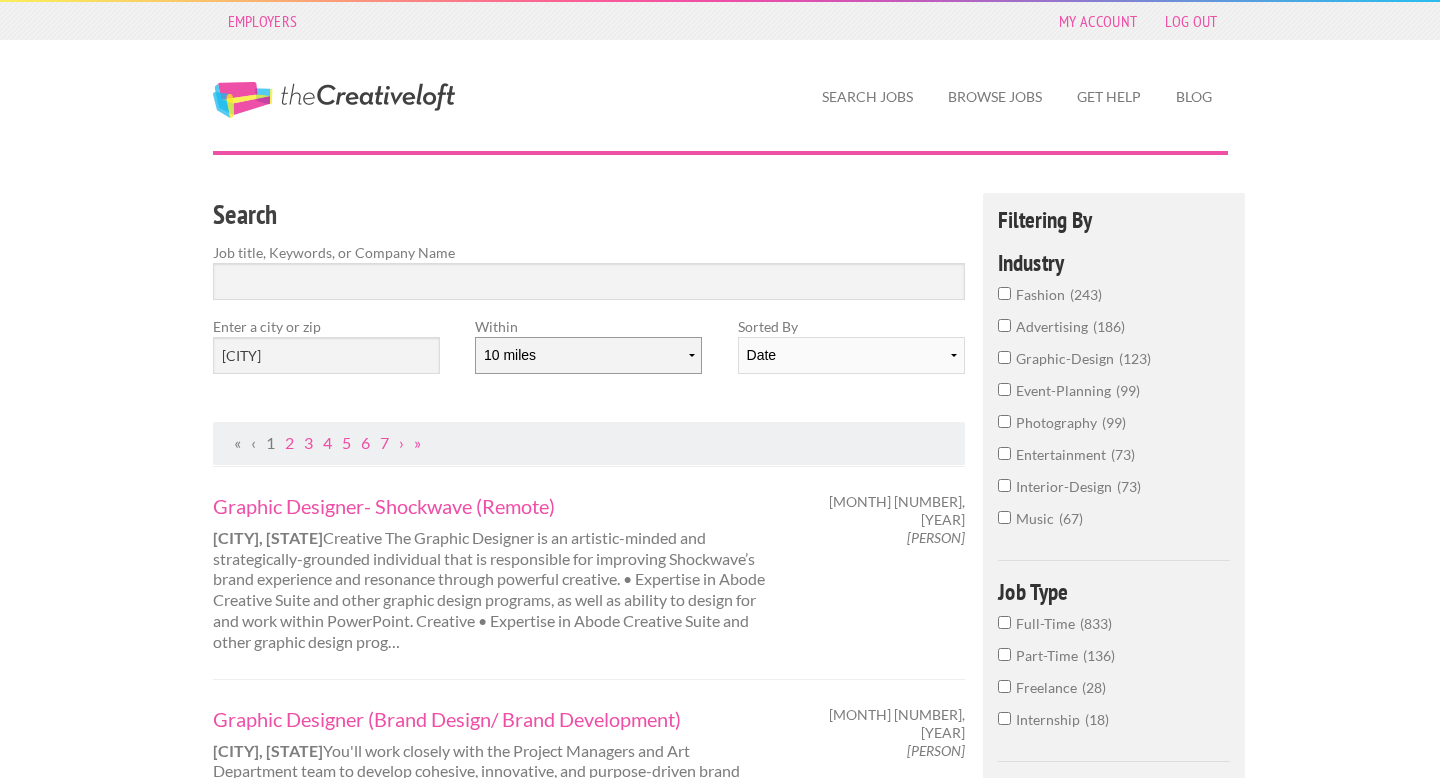 click on "10 miles
20 miles
50 miles
100 miles
200 miles
300 miles
400 miles
500 miles" at bounding box center [588, 355] 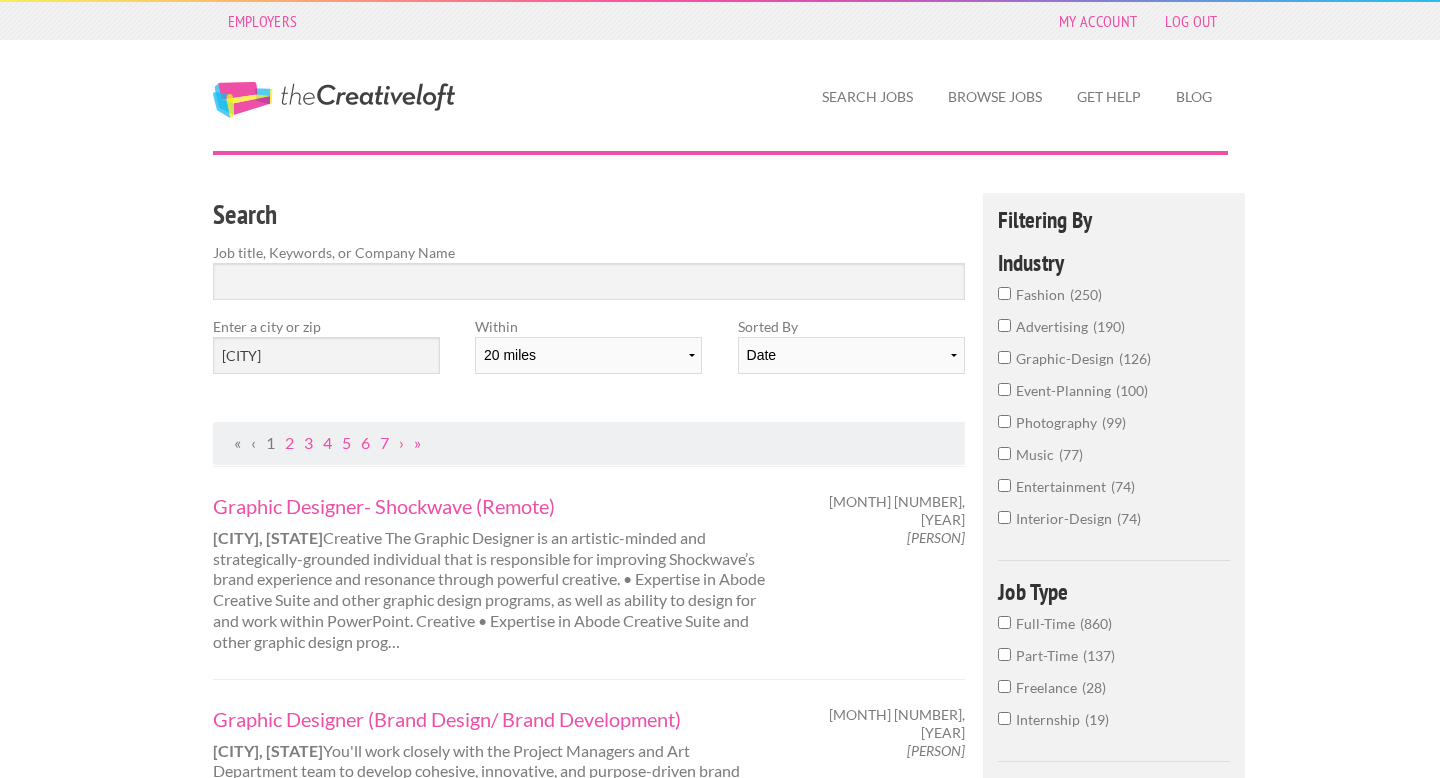 click on "event-planning 100" at bounding box center (1114, 396) 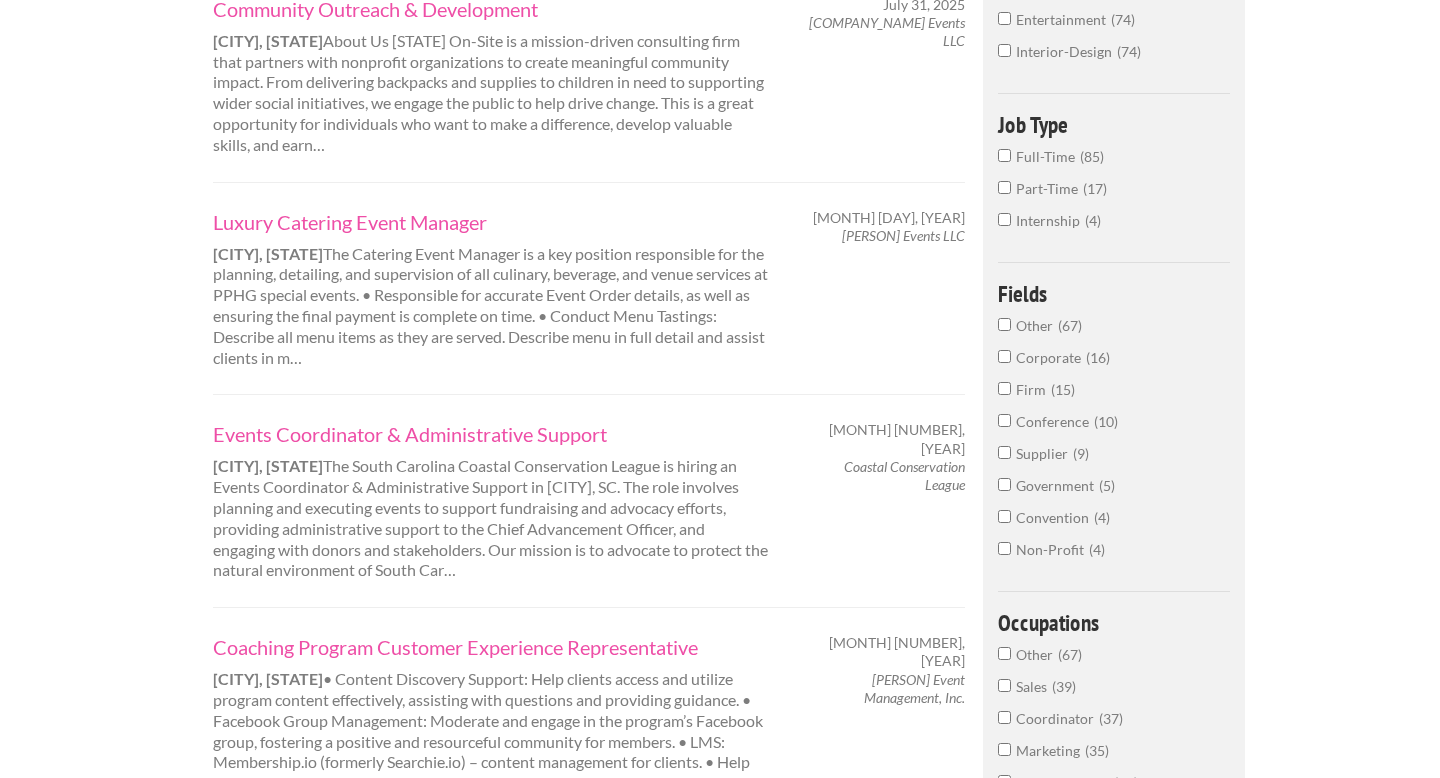 scroll, scrollTop: 499, scrollLeft: 0, axis: vertical 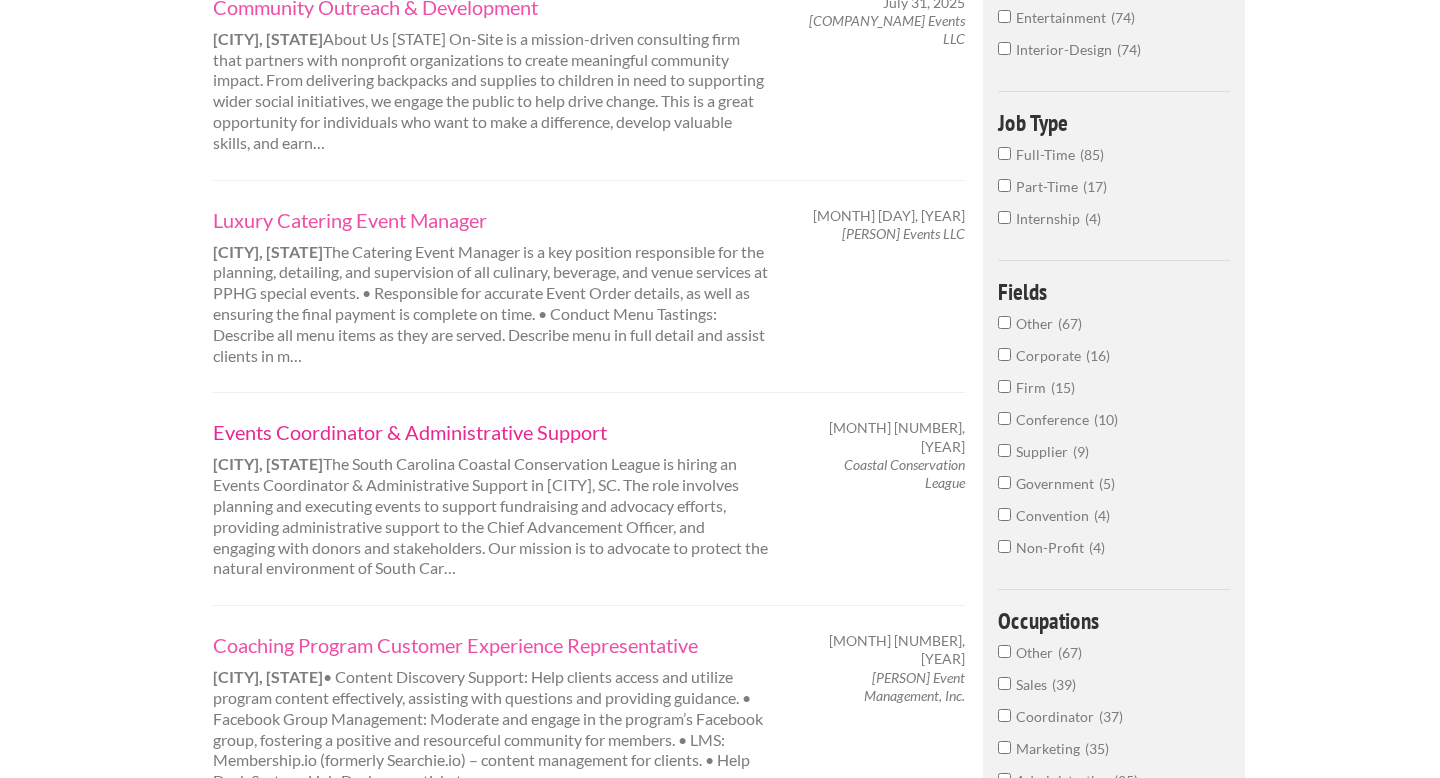 click on "Events Coordinator & Administrative Support" at bounding box center [491, 432] 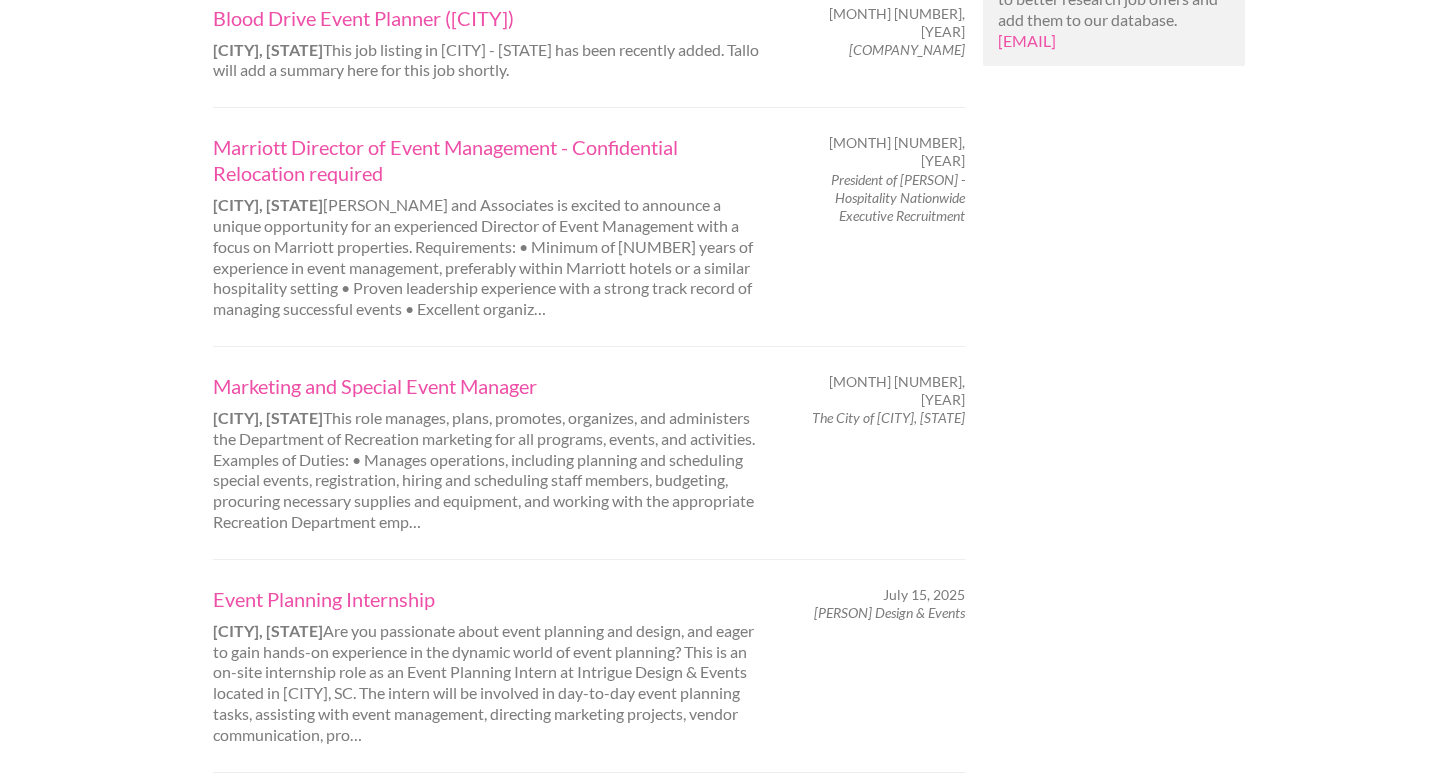 scroll, scrollTop: 1556, scrollLeft: 0, axis: vertical 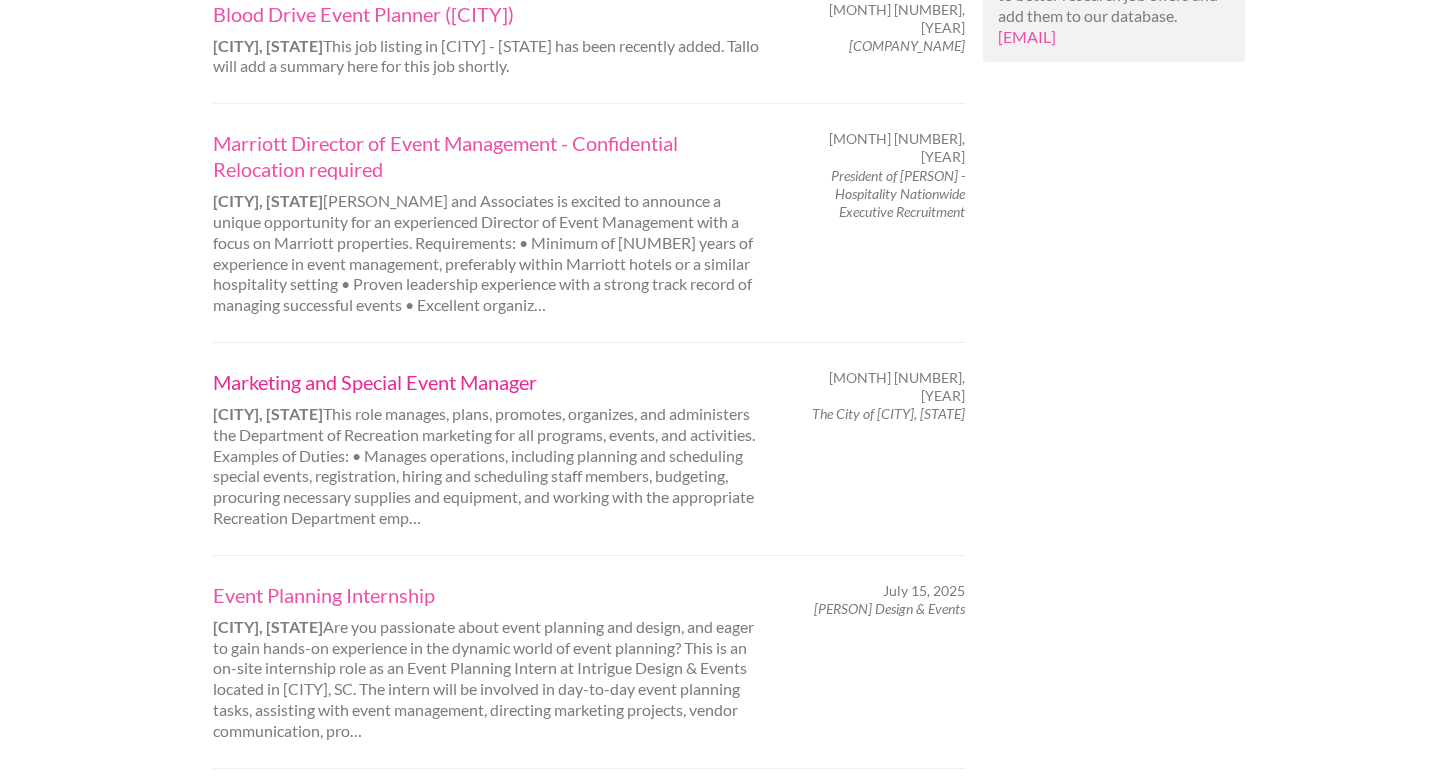 click on "Marketing and Special Event Manager" at bounding box center (491, 382) 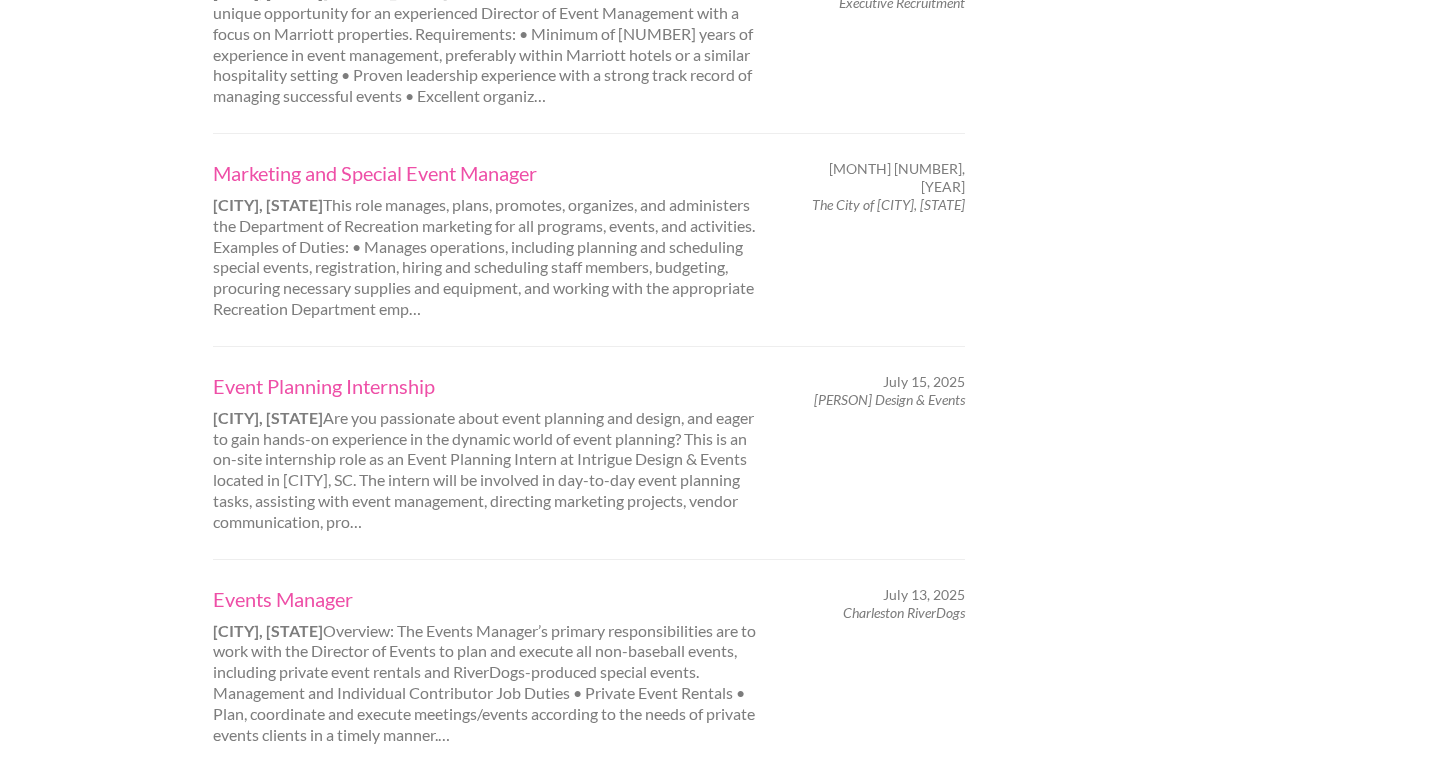 scroll, scrollTop: 1769, scrollLeft: 0, axis: vertical 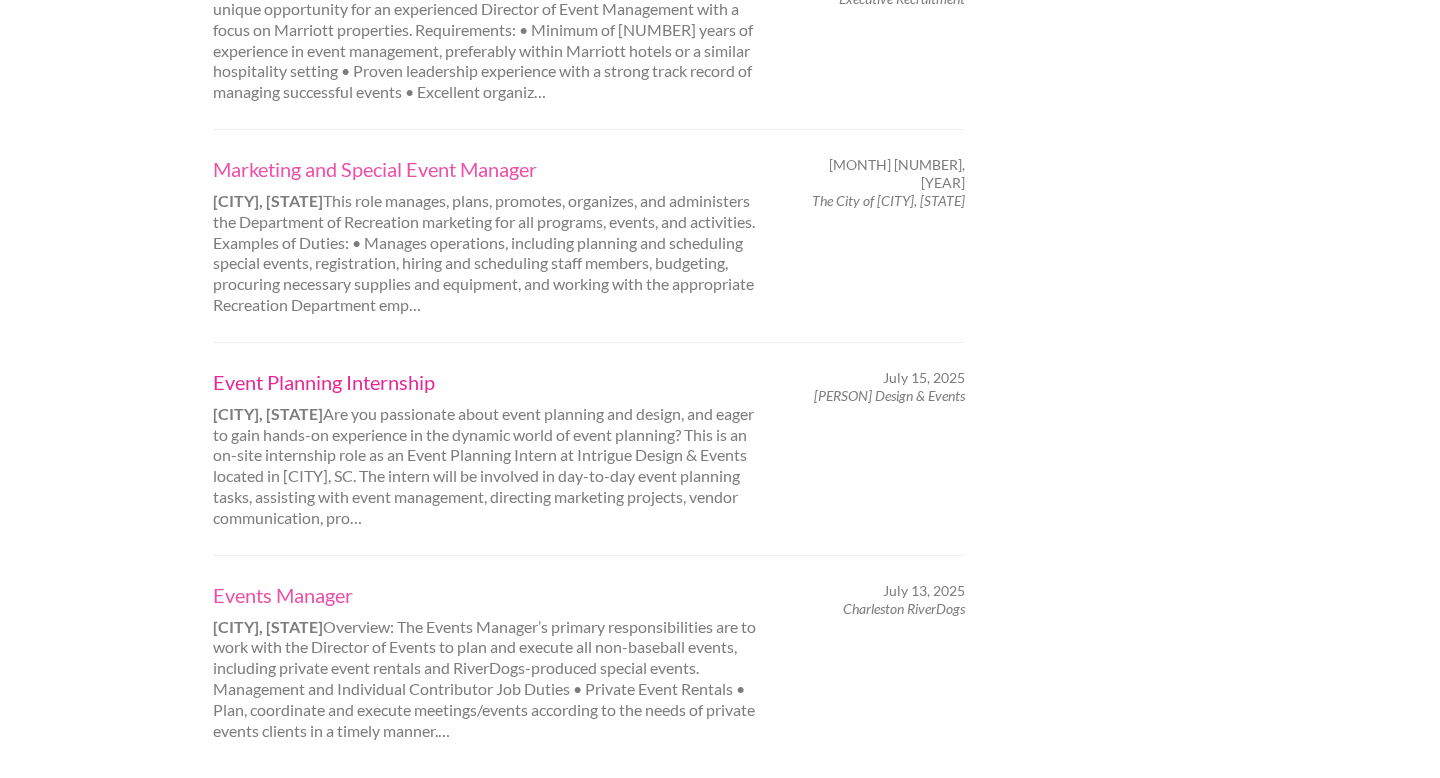 click on "Fall 2025 Event Planning Internship" at bounding box center (491, 382) 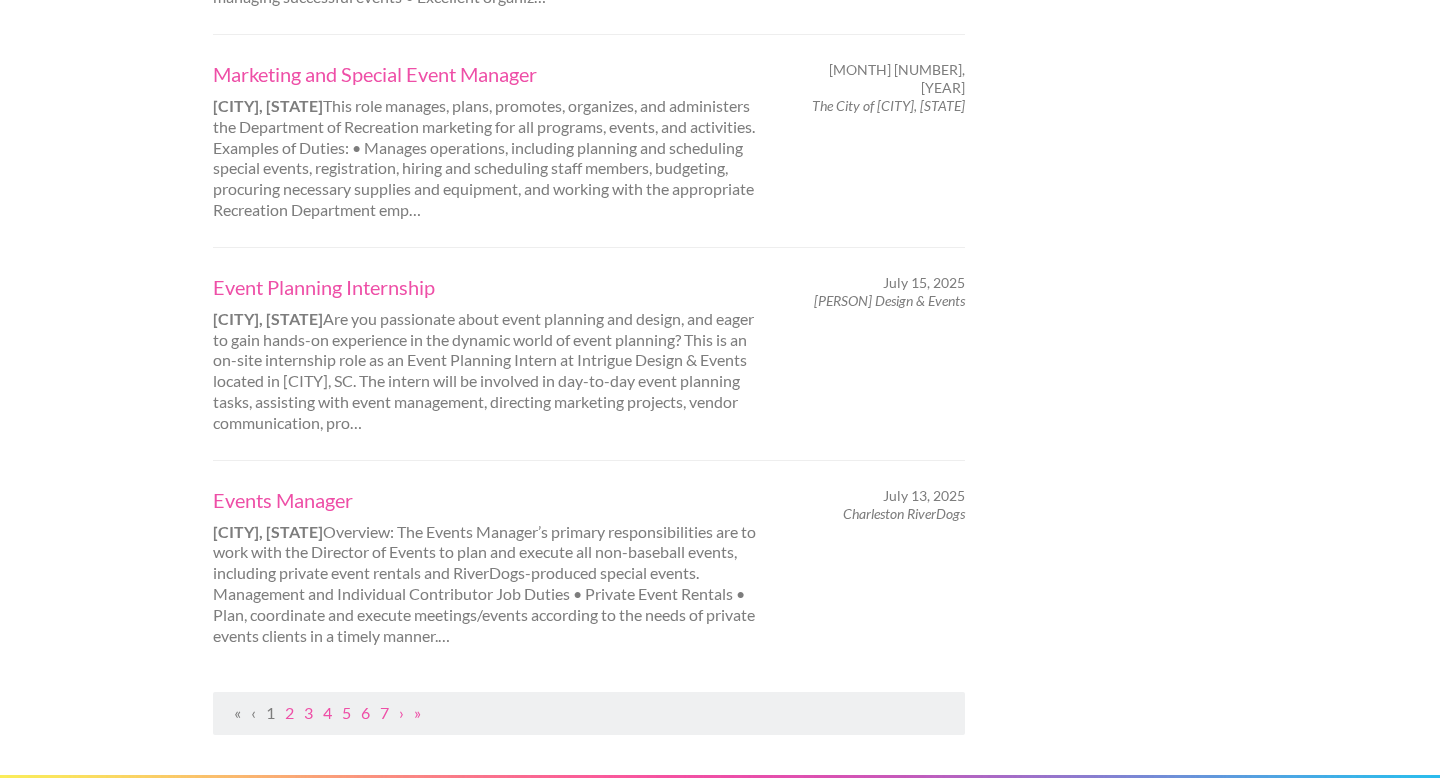 scroll, scrollTop: 1866, scrollLeft: 0, axis: vertical 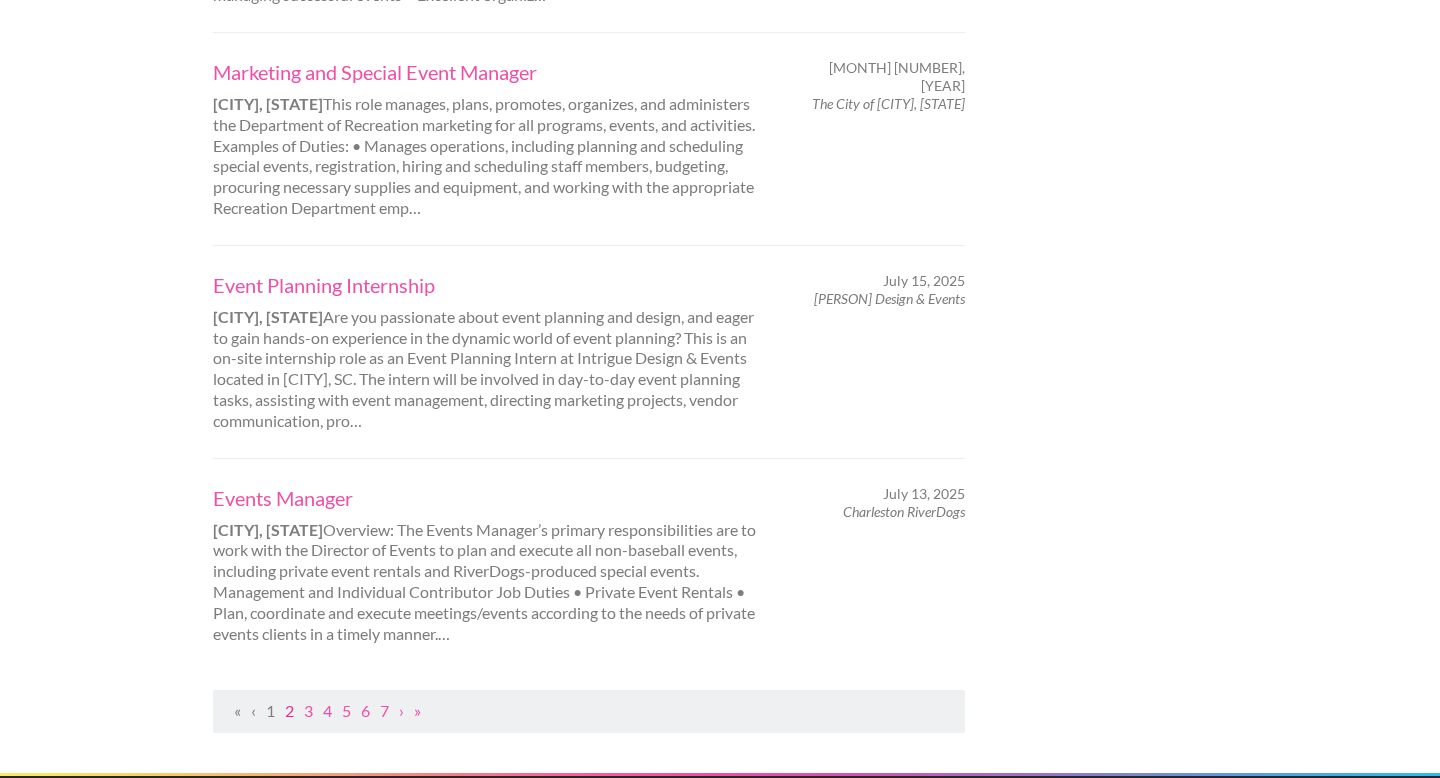 click on "2" at bounding box center (289, 710) 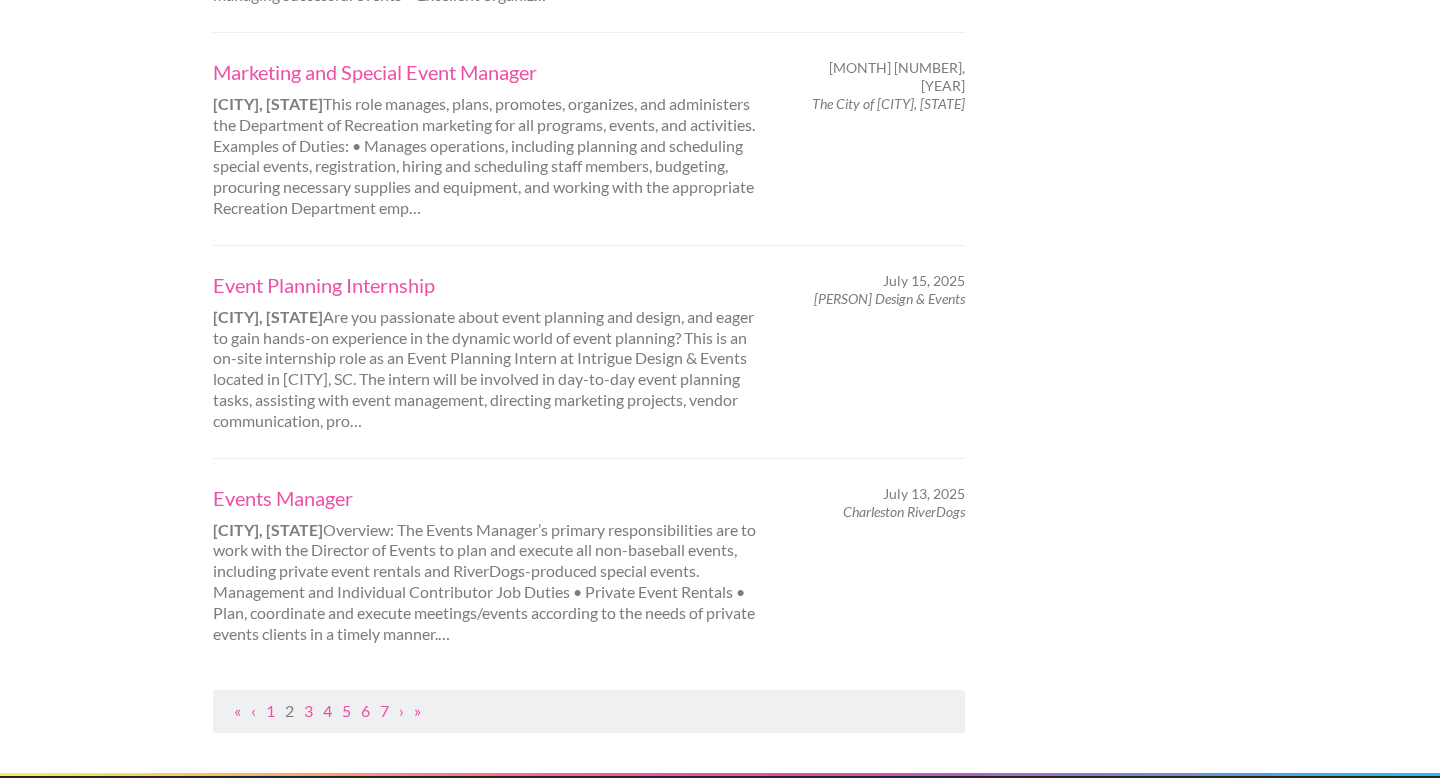 scroll, scrollTop: 0, scrollLeft: 0, axis: both 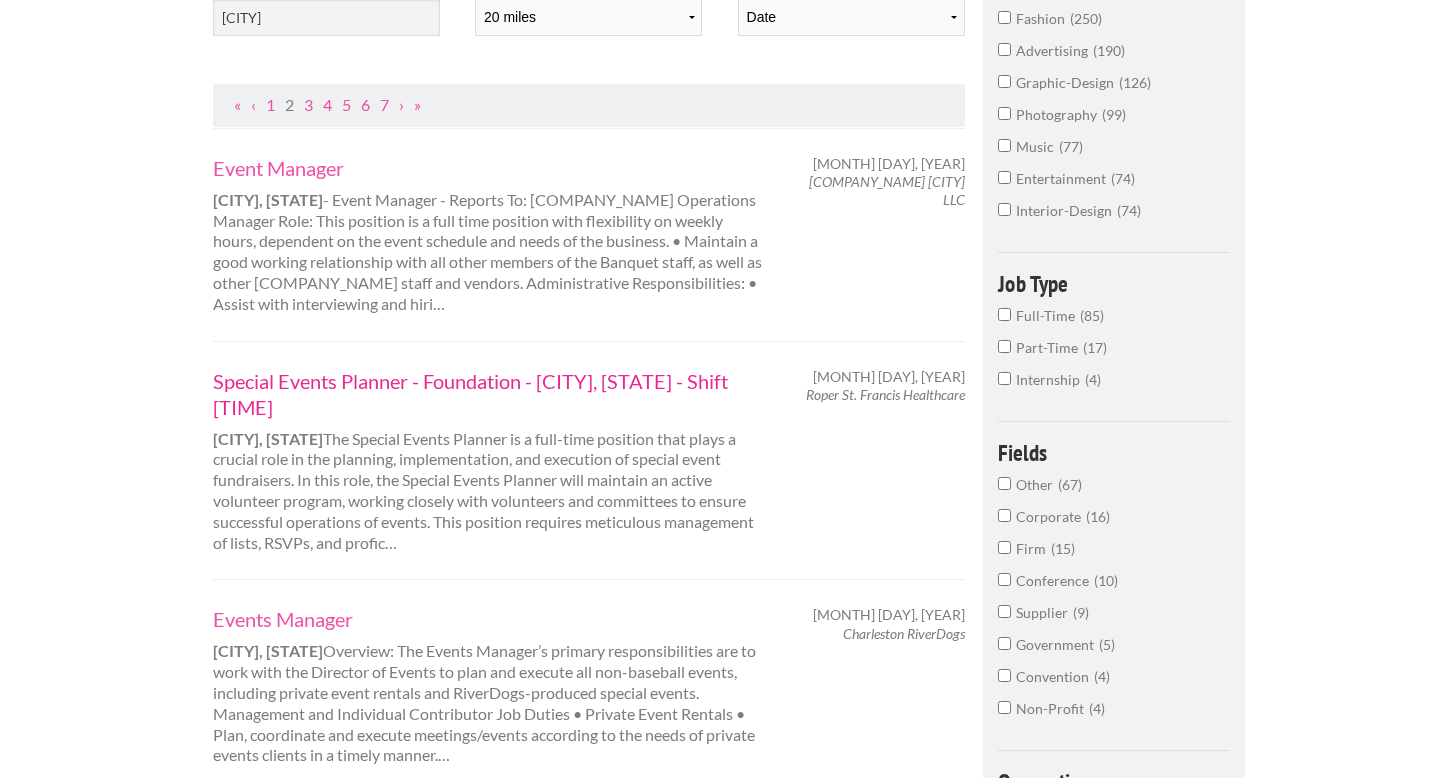 click on "Special Events Planner - Foundation - [CITY], [STATE] - Shift 8:00am-5:00pm" at bounding box center (491, 394) 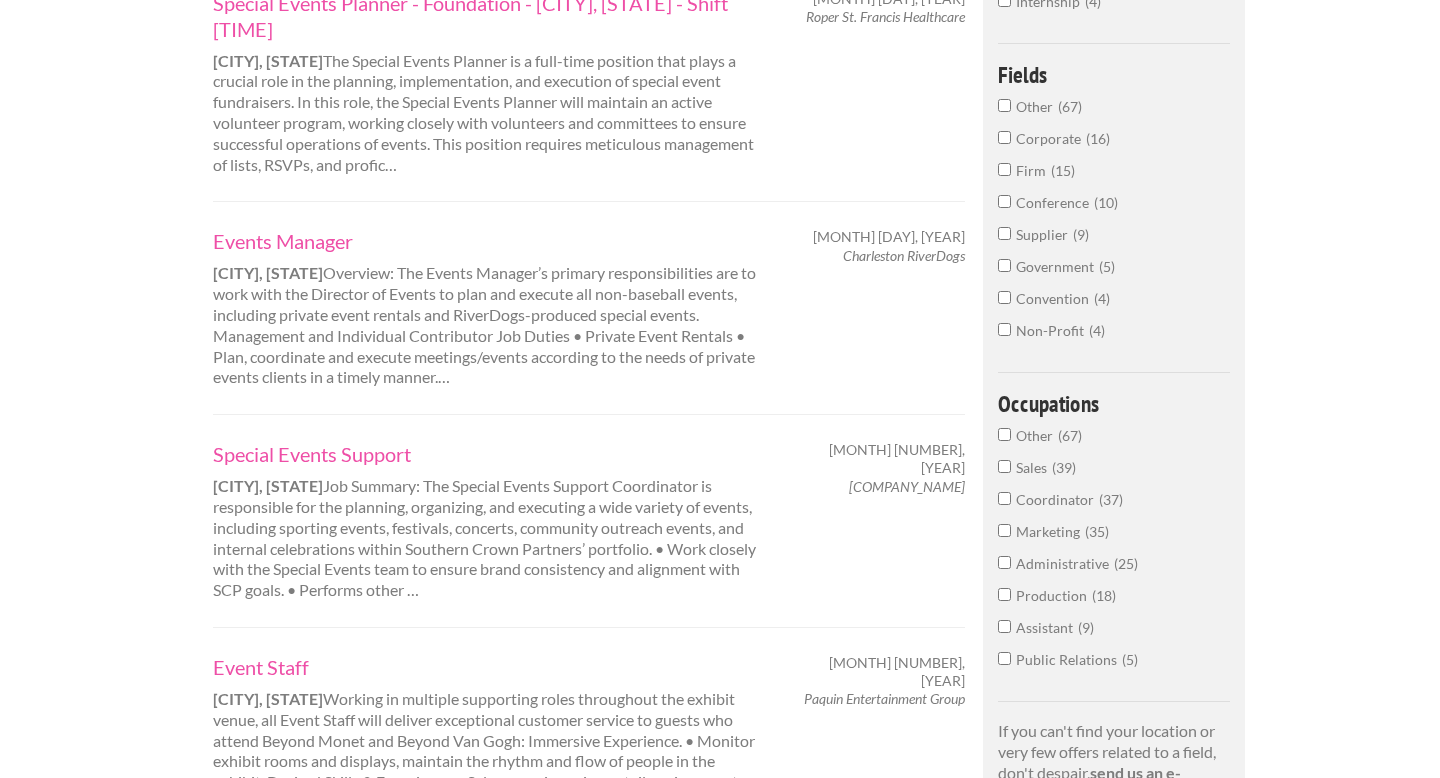 scroll, scrollTop: 726, scrollLeft: 0, axis: vertical 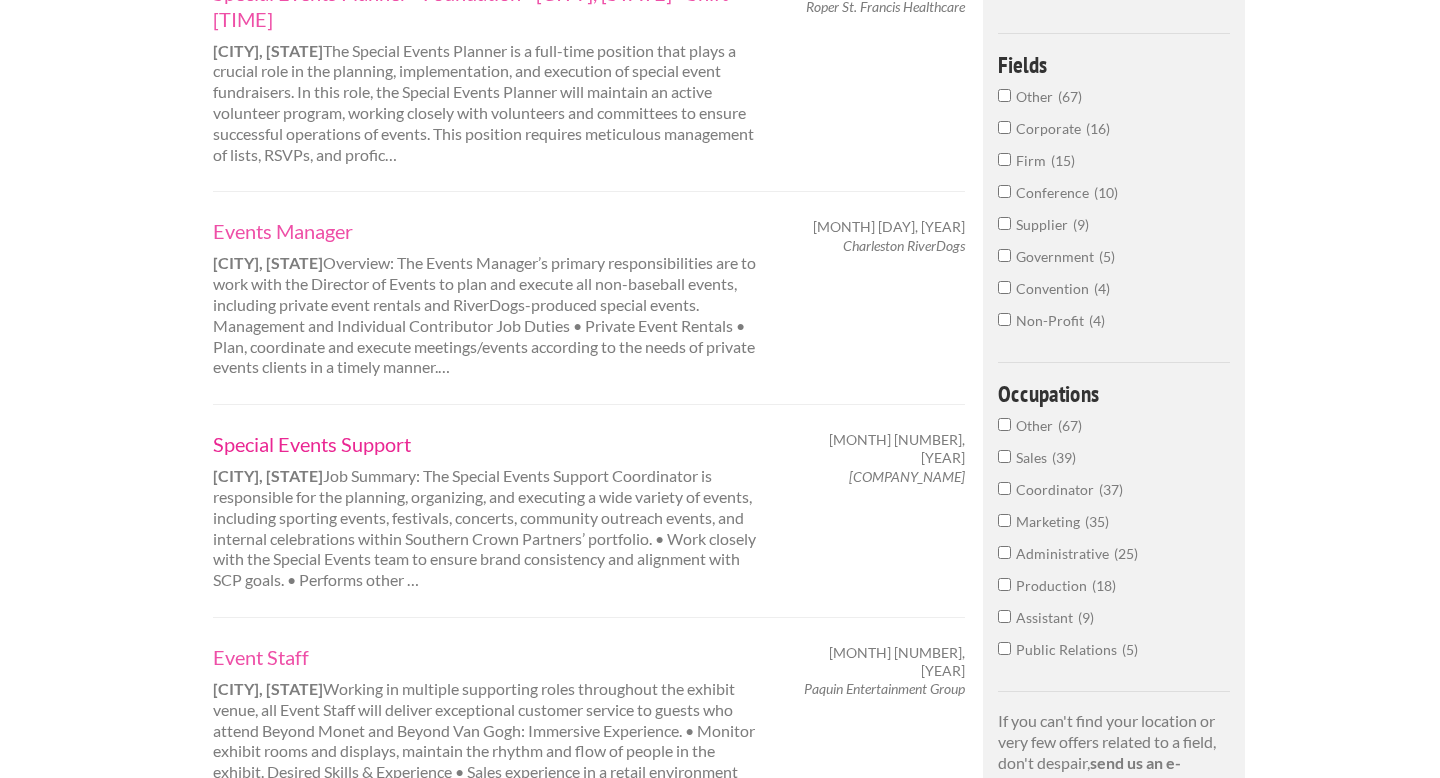 click on "Special Events Support" at bounding box center (491, 444) 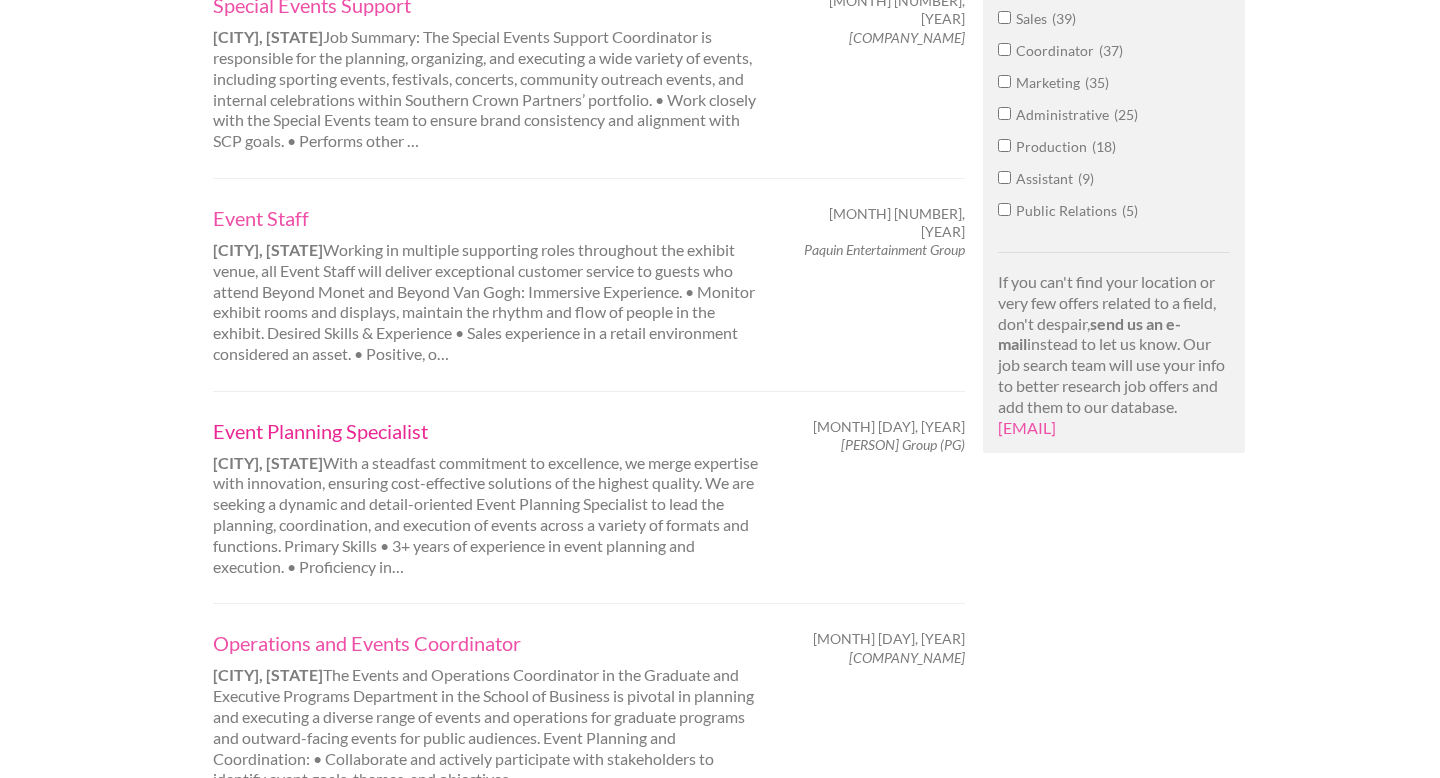 scroll, scrollTop: 1170, scrollLeft: 0, axis: vertical 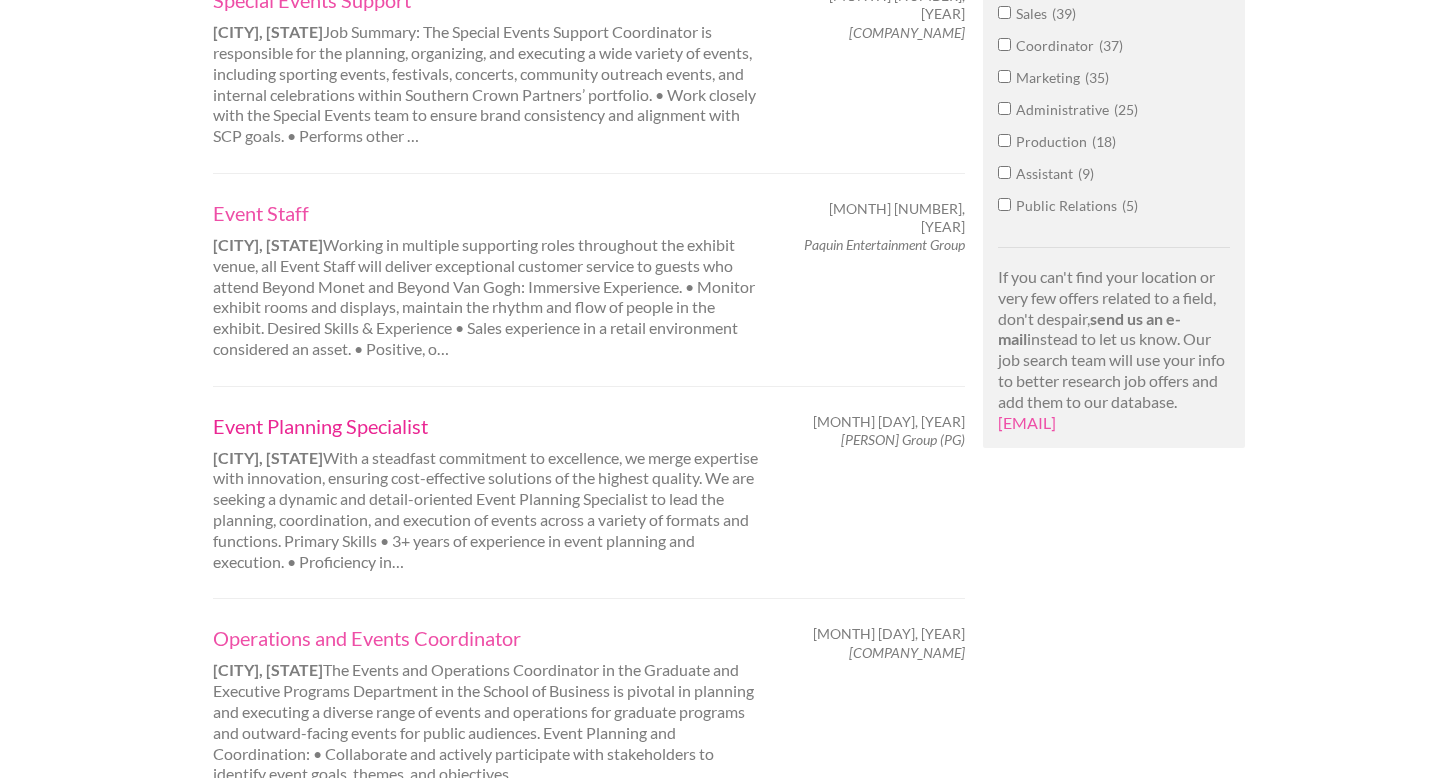 click on "Event Planning Specialist" at bounding box center (491, 426) 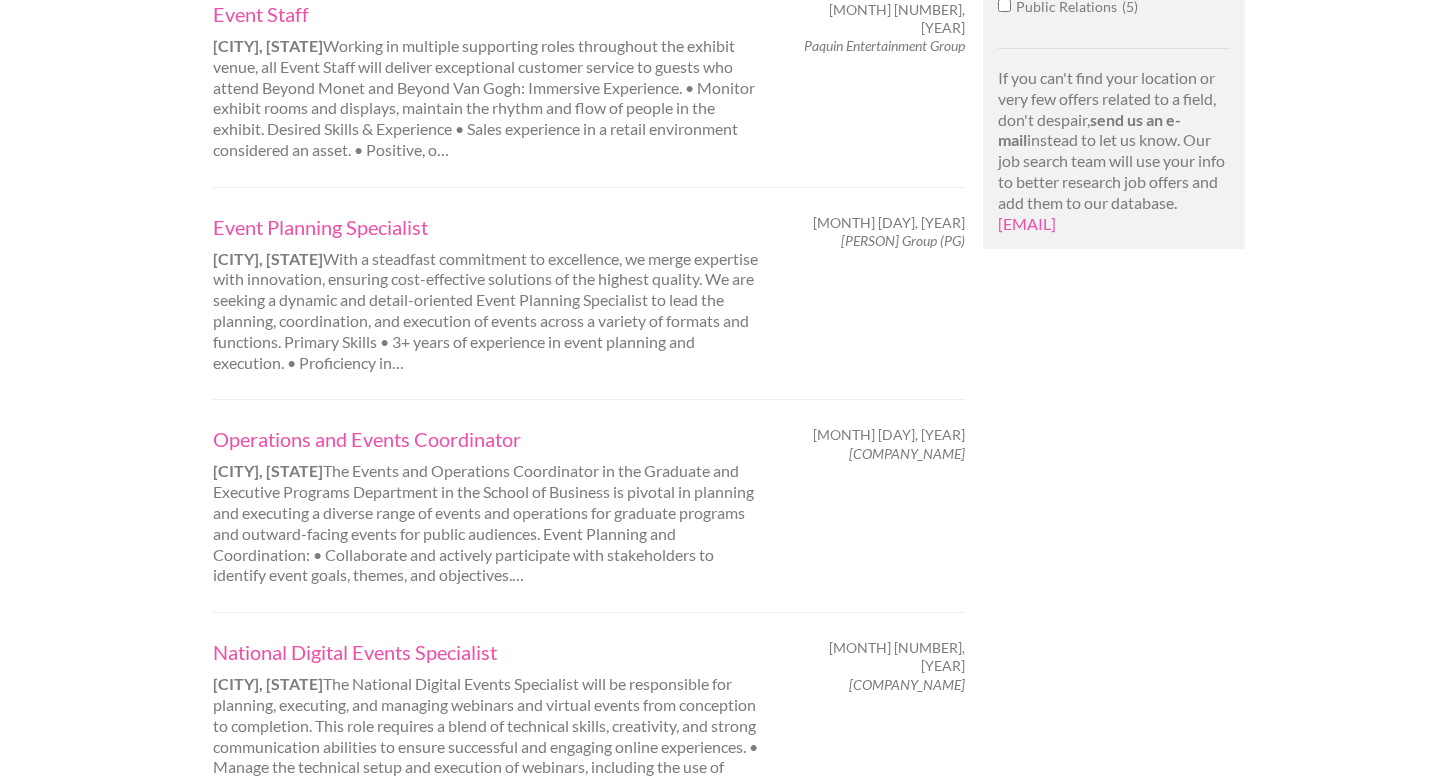 scroll, scrollTop: 1394, scrollLeft: 0, axis: vertical 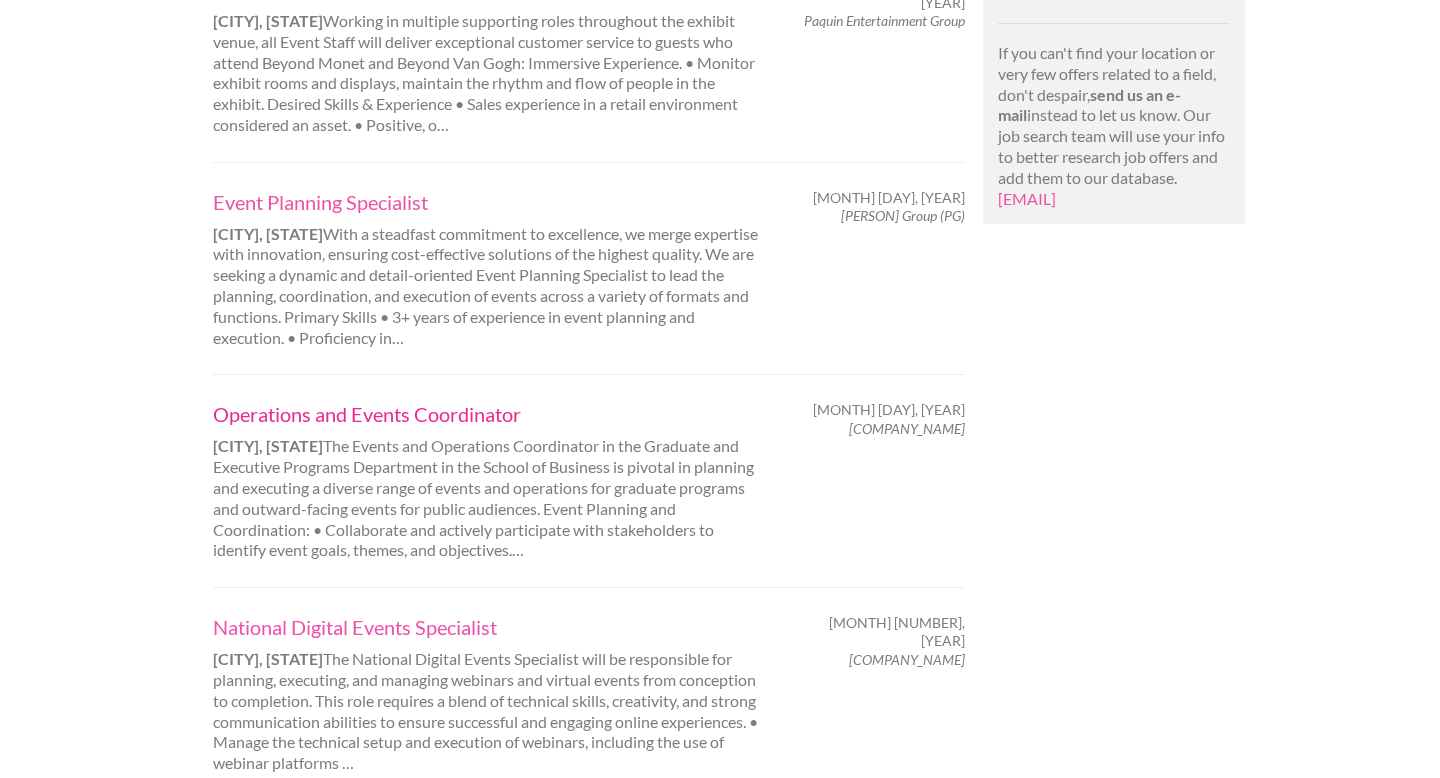 click on "Operations and Events Coordinator" at bounding box center [491, 414] 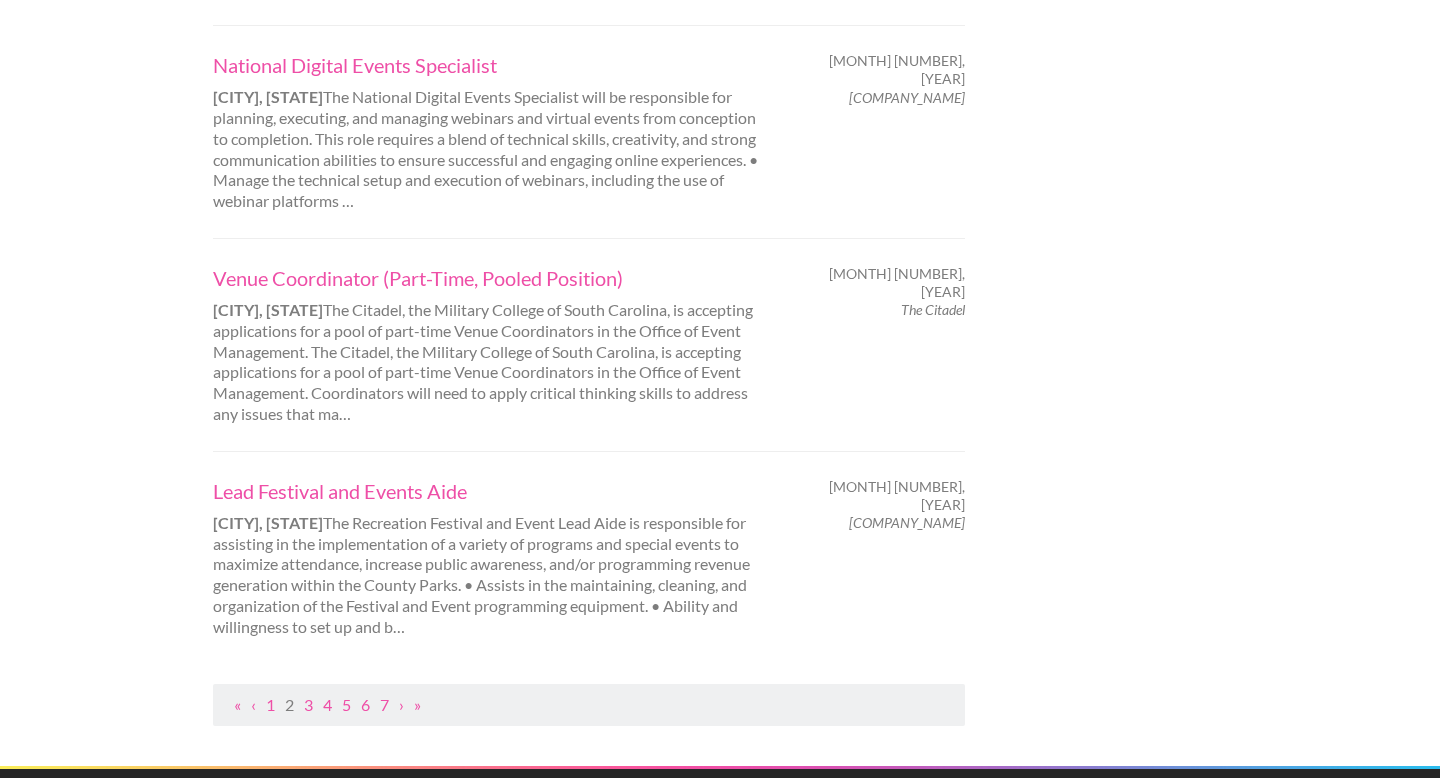 scroll, scrollTop: 1960, scrollLeft: 0, axis: vertical 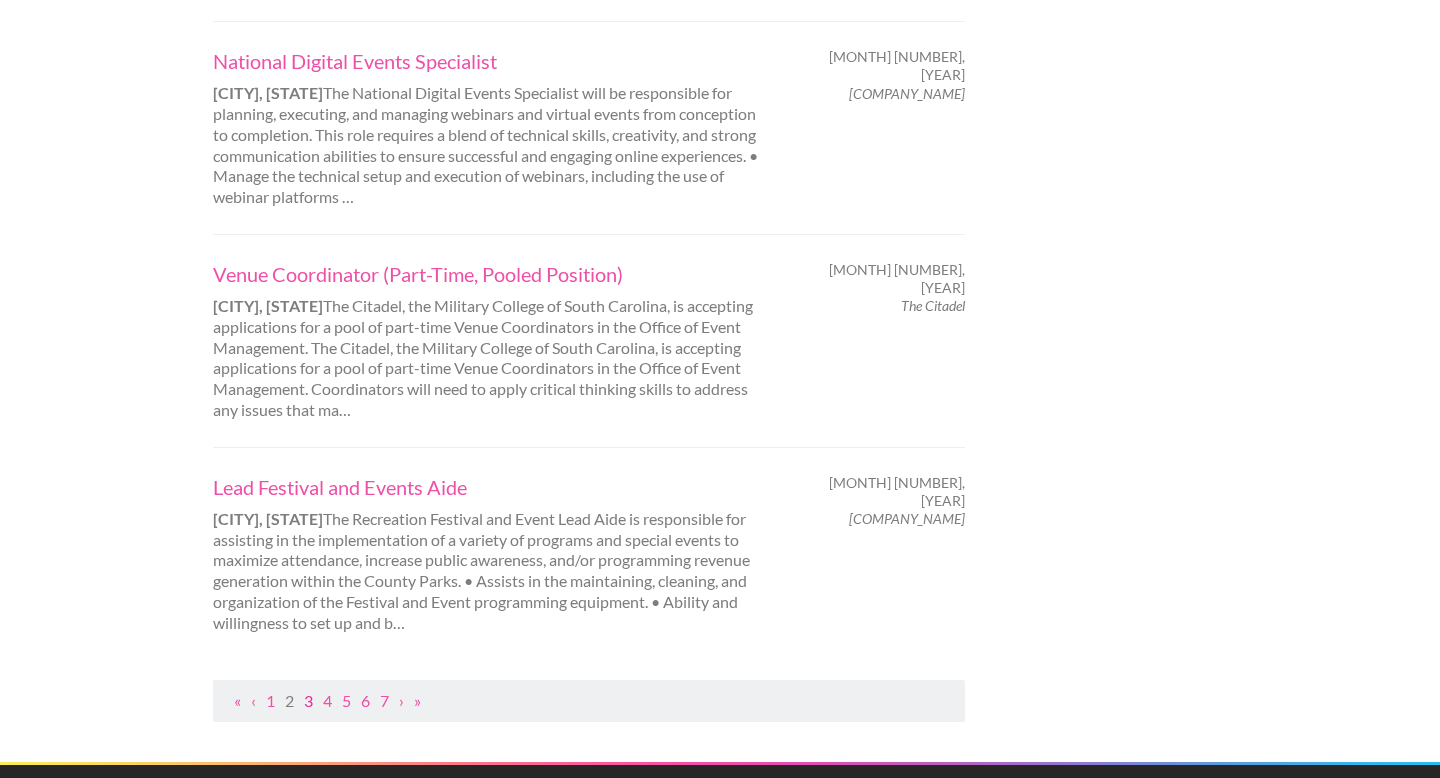 click on "3" at bounding box center [308, 700] 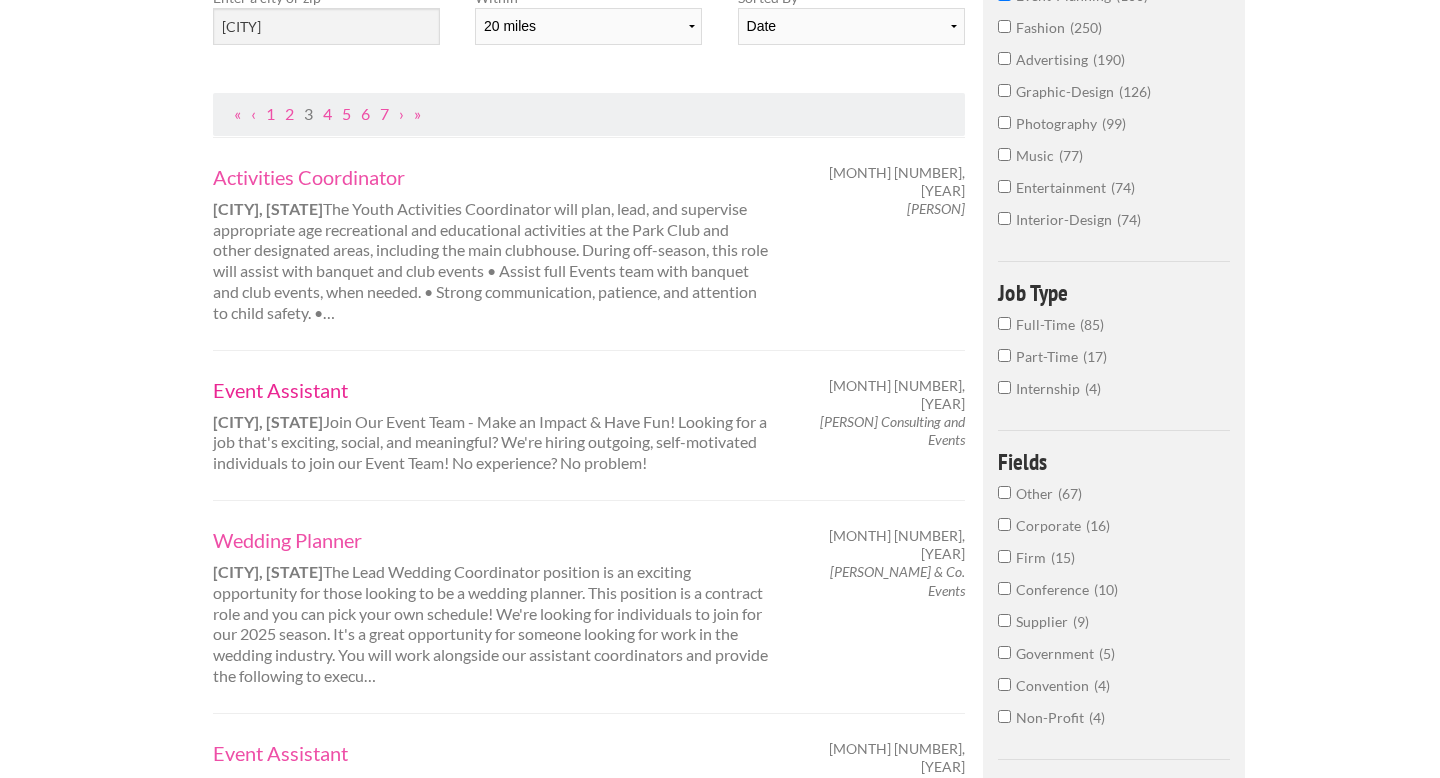 scroll, scrollTop: 409, scrollLeft: 0, axis: vertical 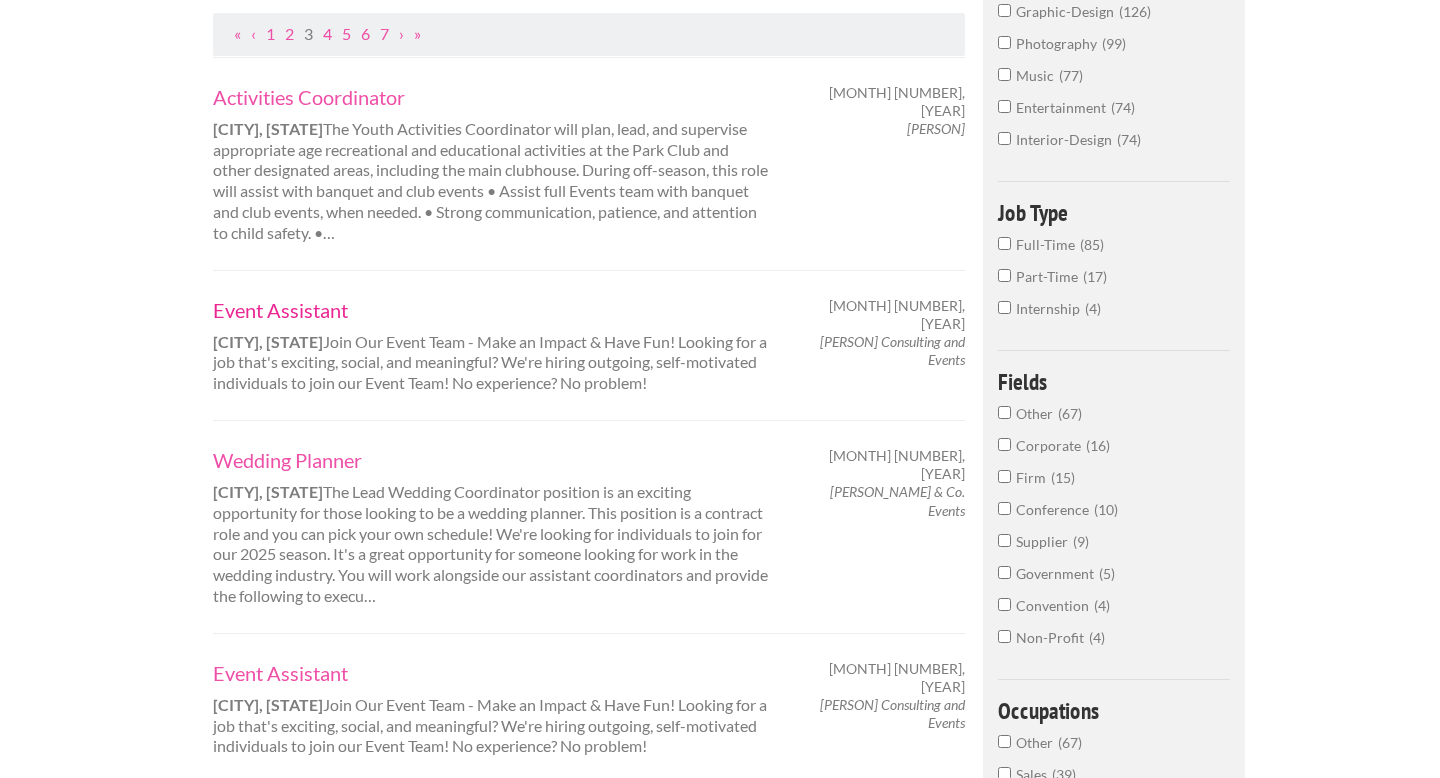 click on "Event Assistant" at bounding box center [491, 310] 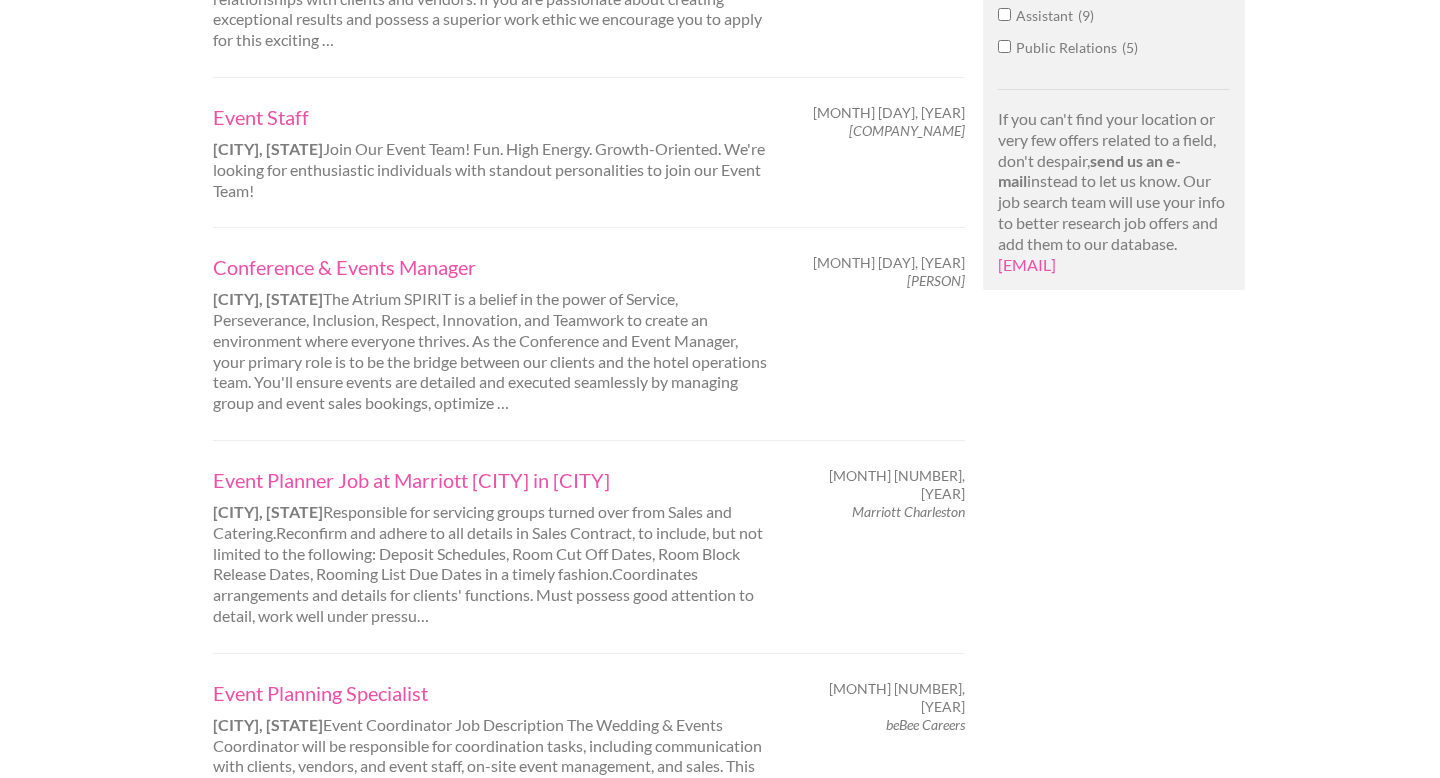 scroll, scrollTop: 1357, scrollLeft: 0, axis: vertical 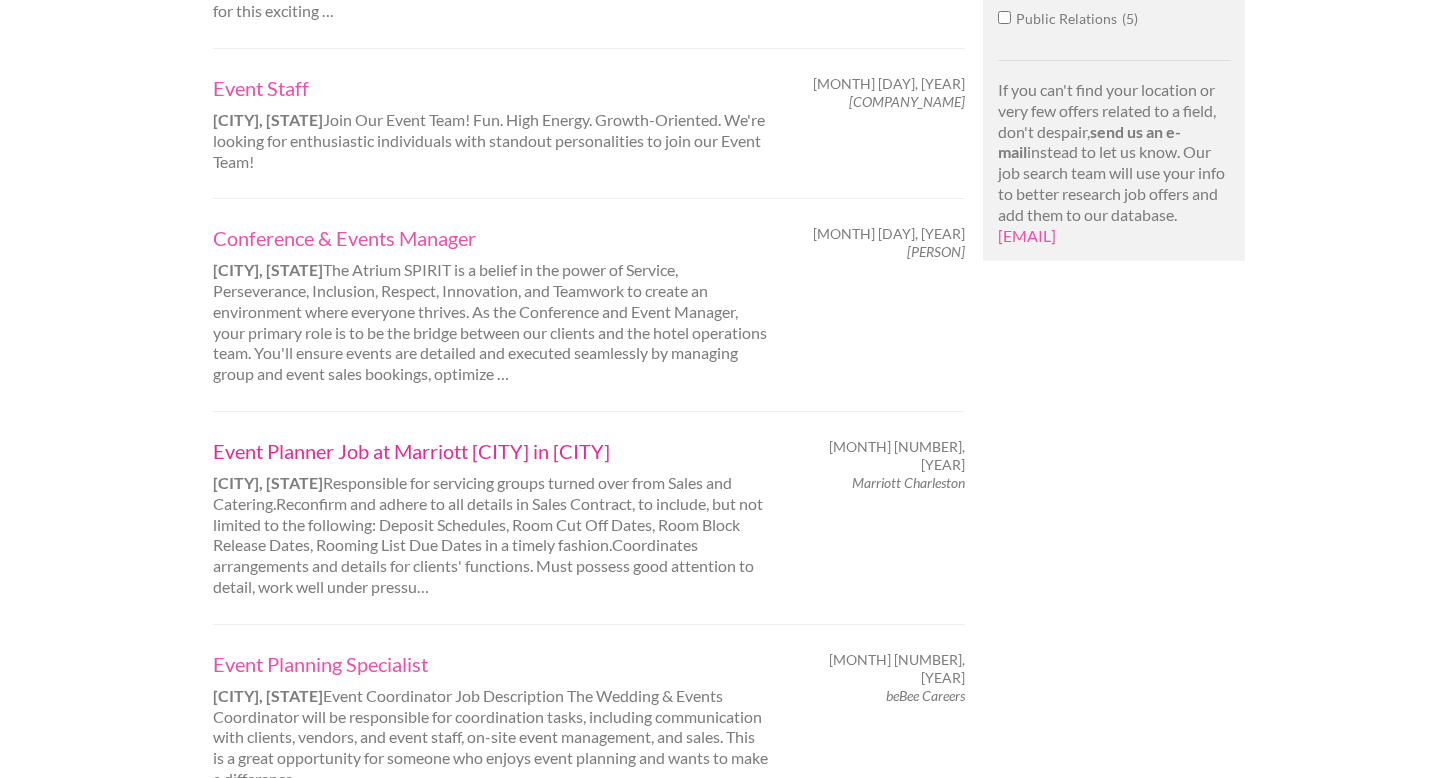 click on "Event Planner Job at Marriott Charleston in Charleston" at bounding box center [491, 451] 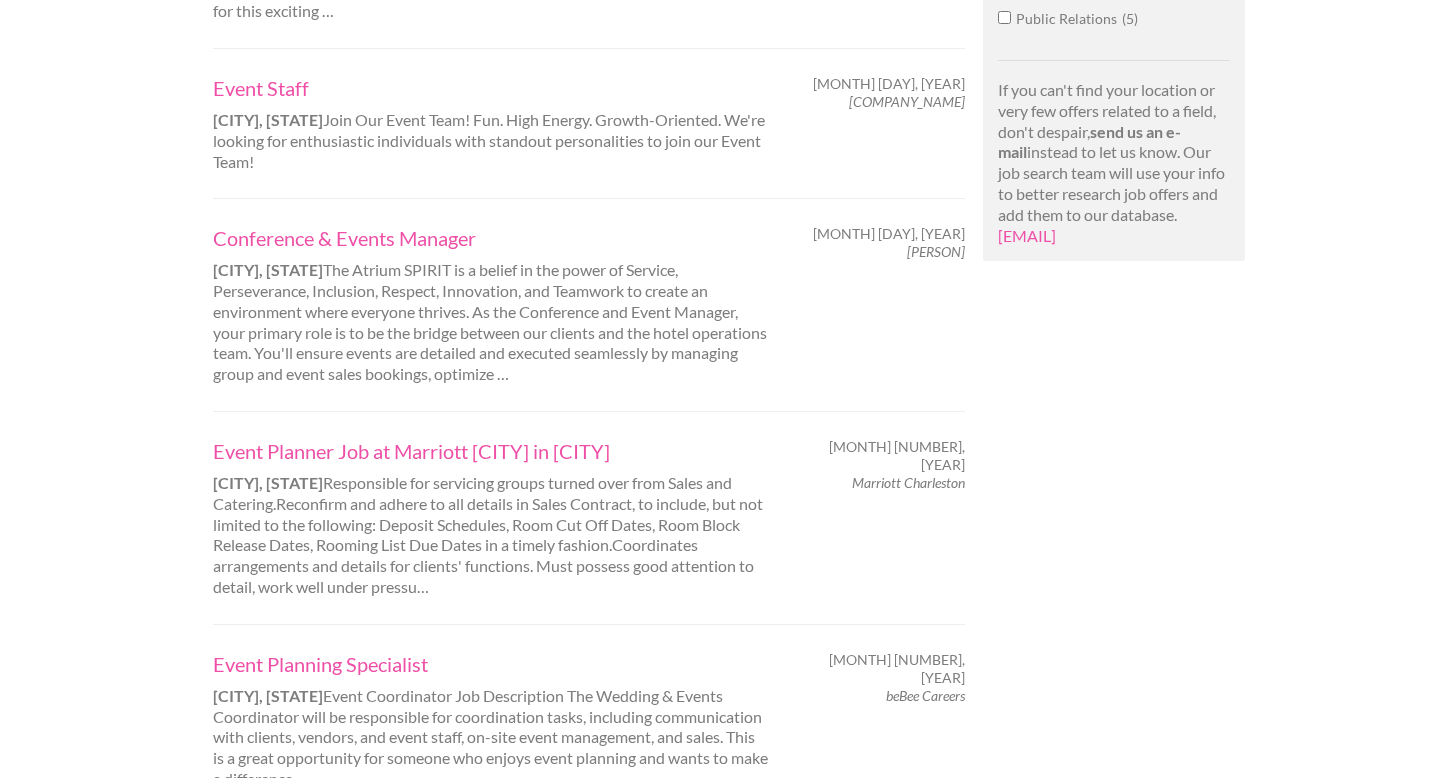 scroll, scrollTop: 0, scrollLeft: 0, axis: both 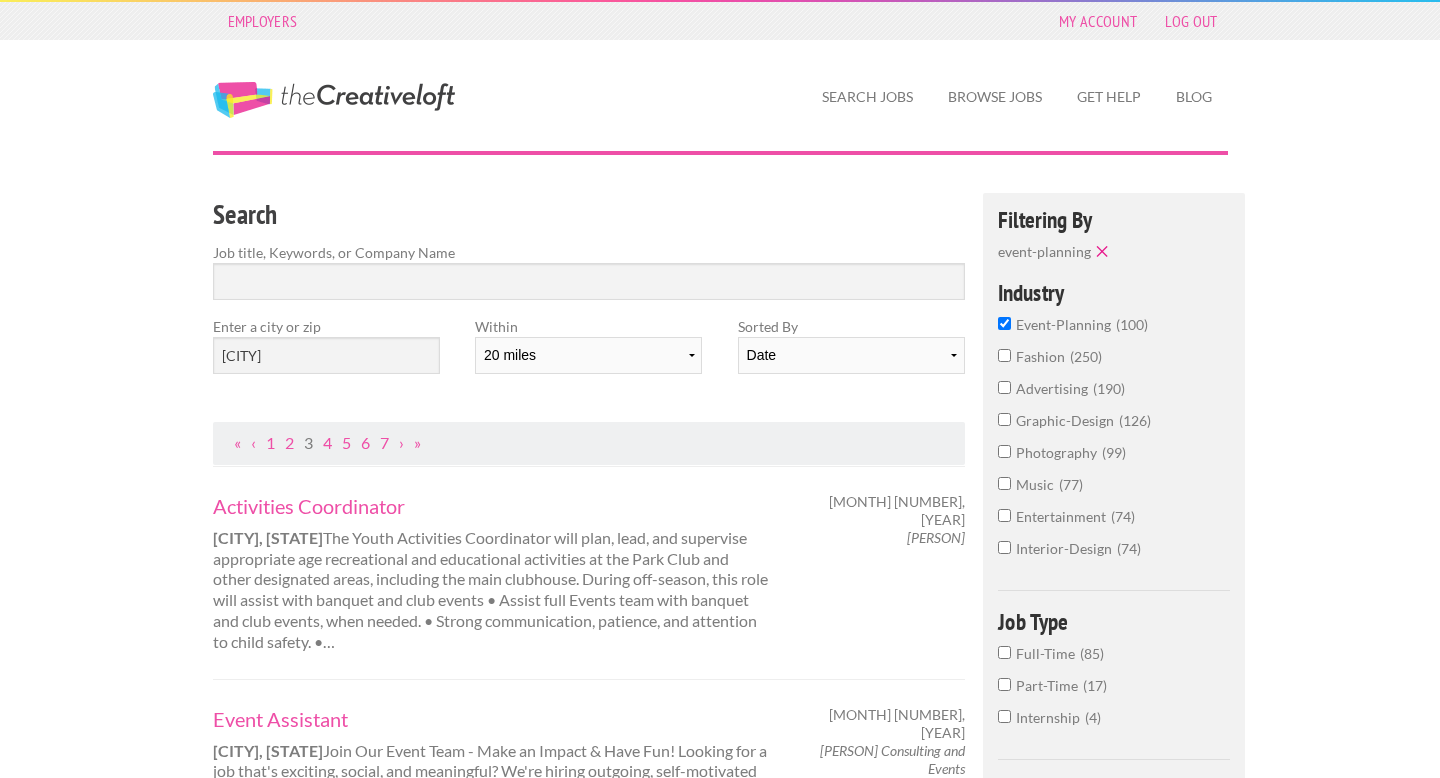 click on "« ‹ 1 2 3 4 5 6 7 › »" at bounding box center (589, 443) 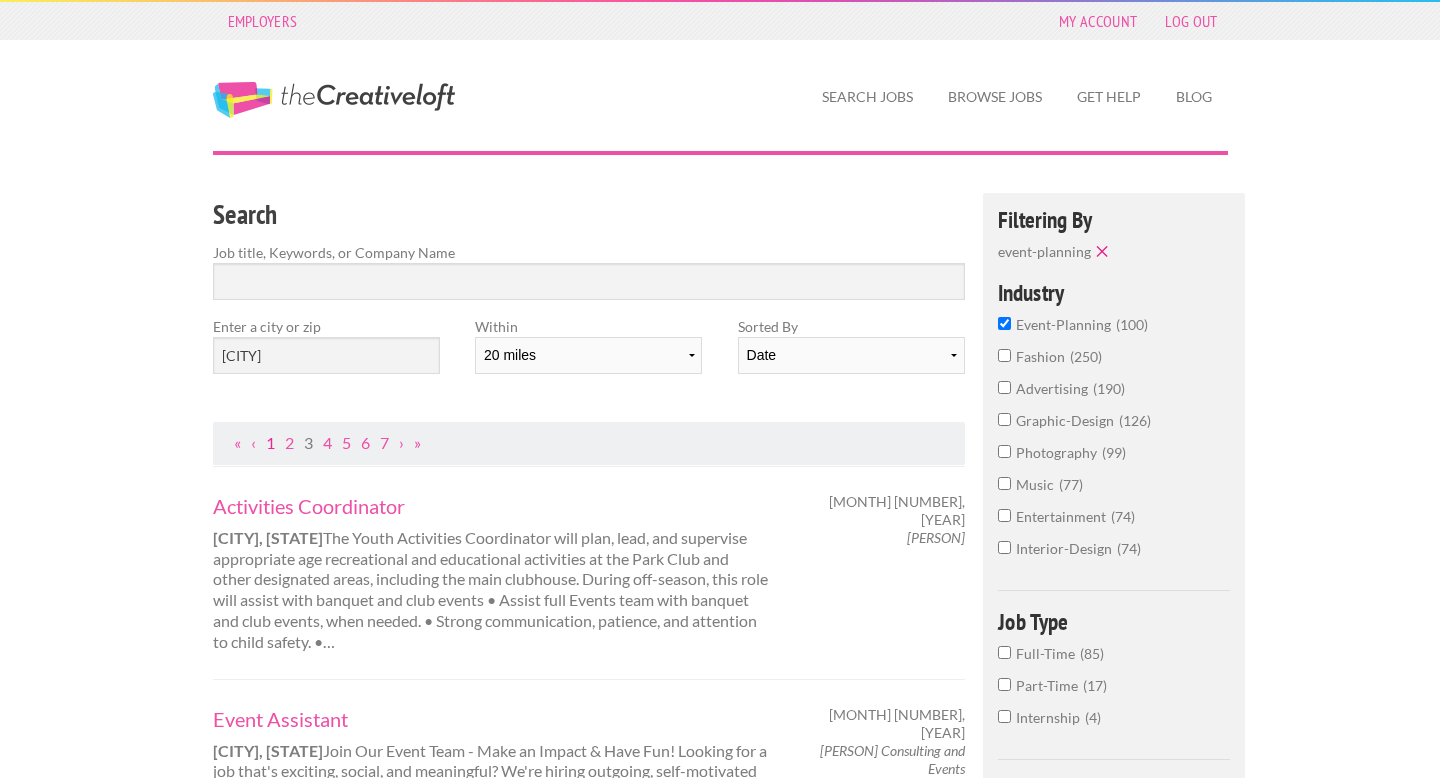 click on "1" at bounding box center [270, 442] 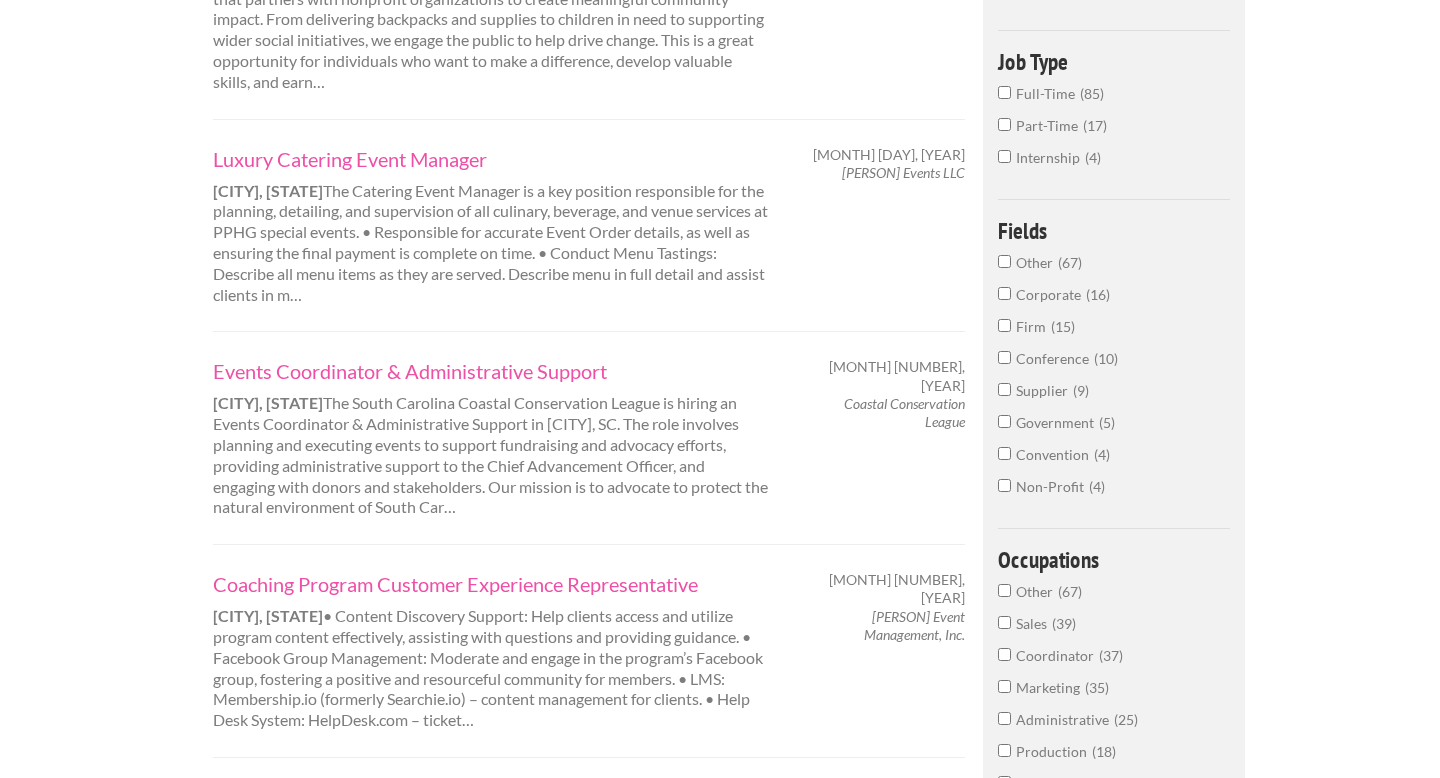 scroll, scrollTop: 561, scrollLeft: 0, axis: vertical 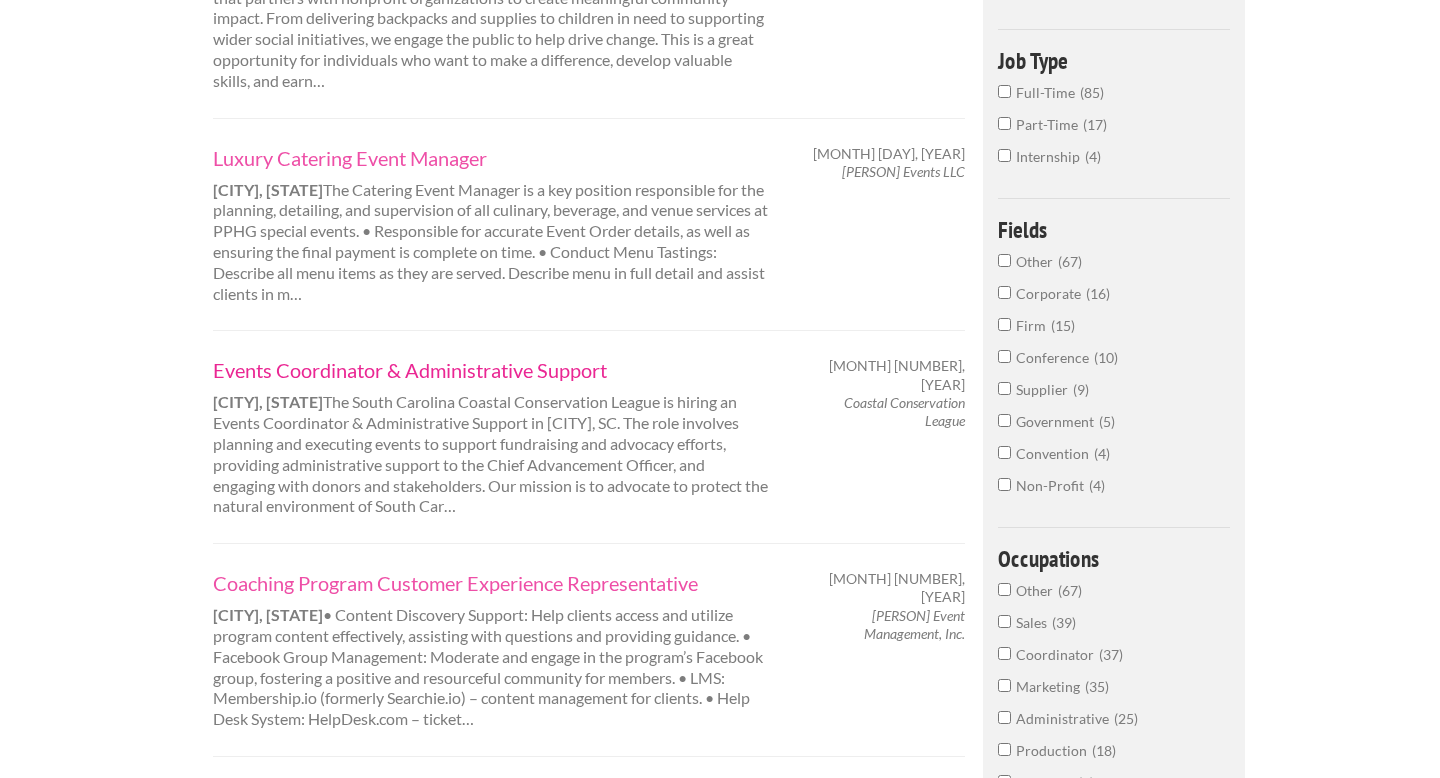 click on "Events Coordinator & Administrative Support" at bounding box center [491, 370] 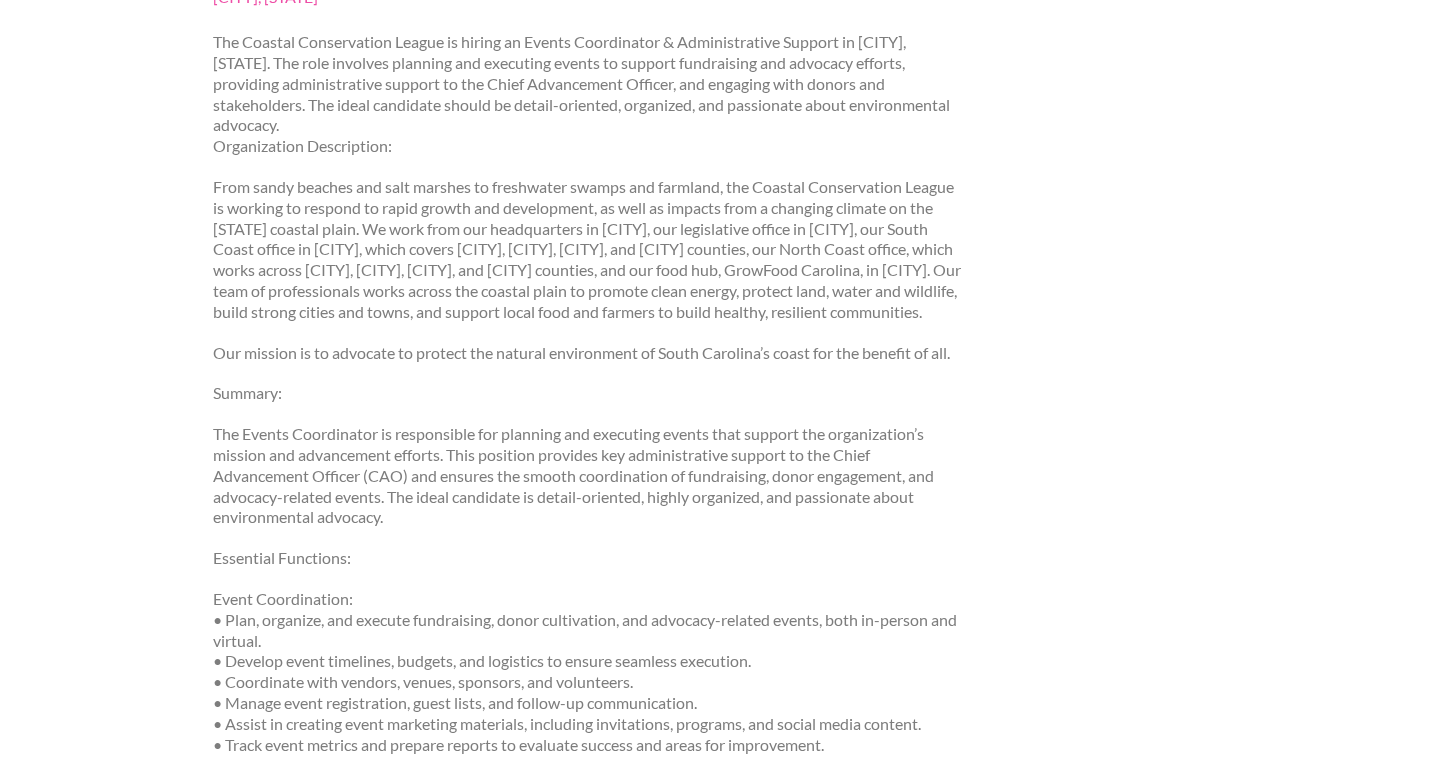 scroll, scrollTop: 0, scrollLeft: 0, axis: both 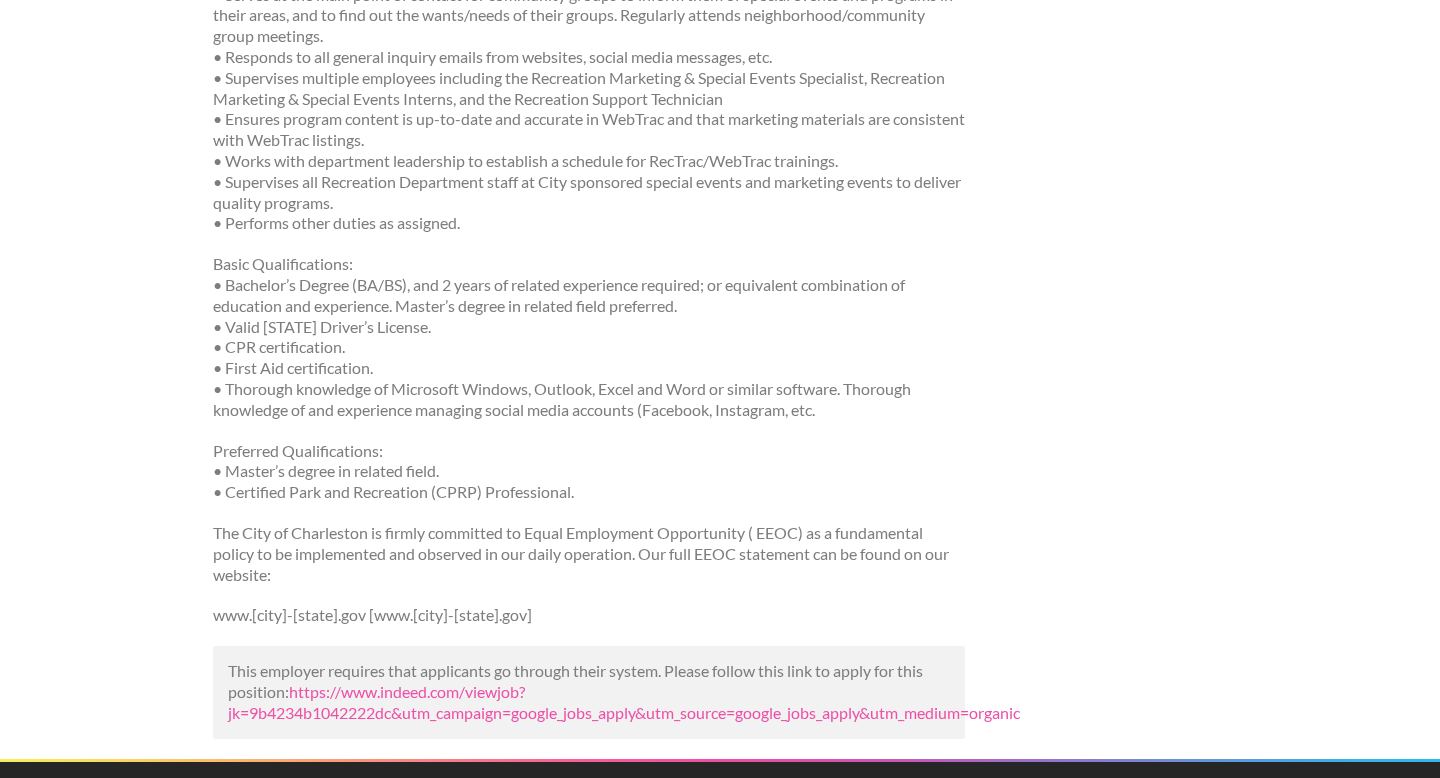 drag, startPoint x: 442, startPoint y: 491, endPoint x: 247, endPoint y: 490, distance: 195.00256 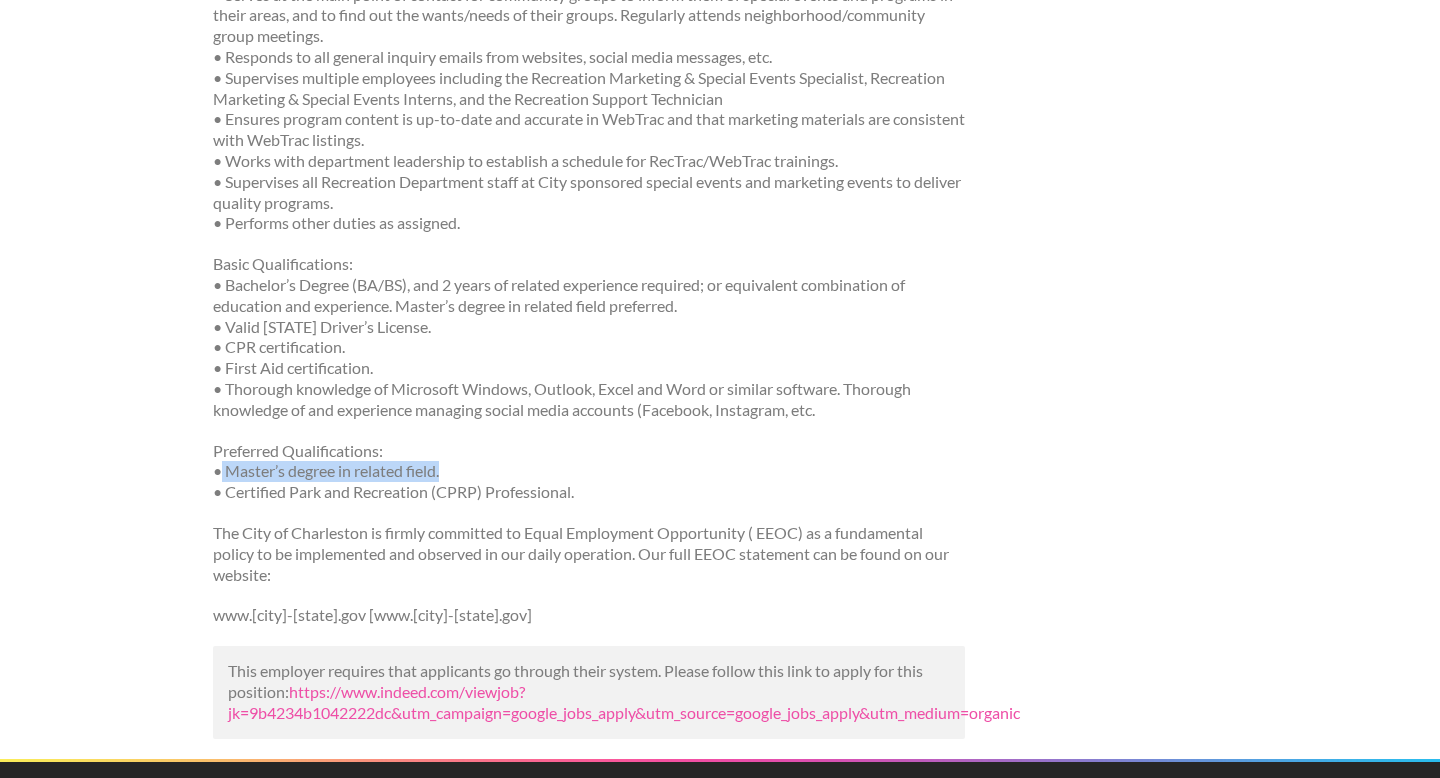 drag, startPoint x: 222, startPoint y: 490, endPoint x: 459, endPoint y: 484, distance: 237.07594 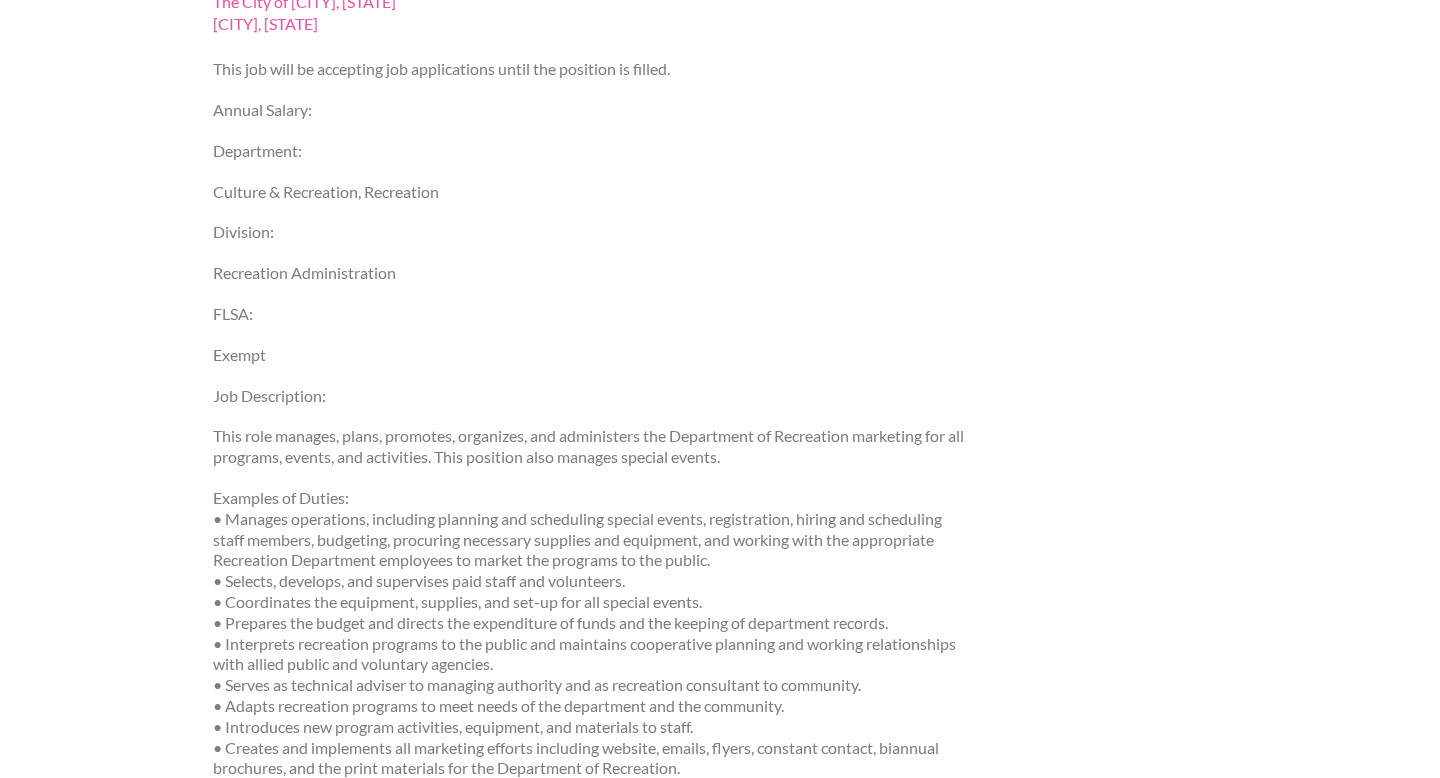 scroll, scrollTop: 0, scrollLeft: 0, axis: both 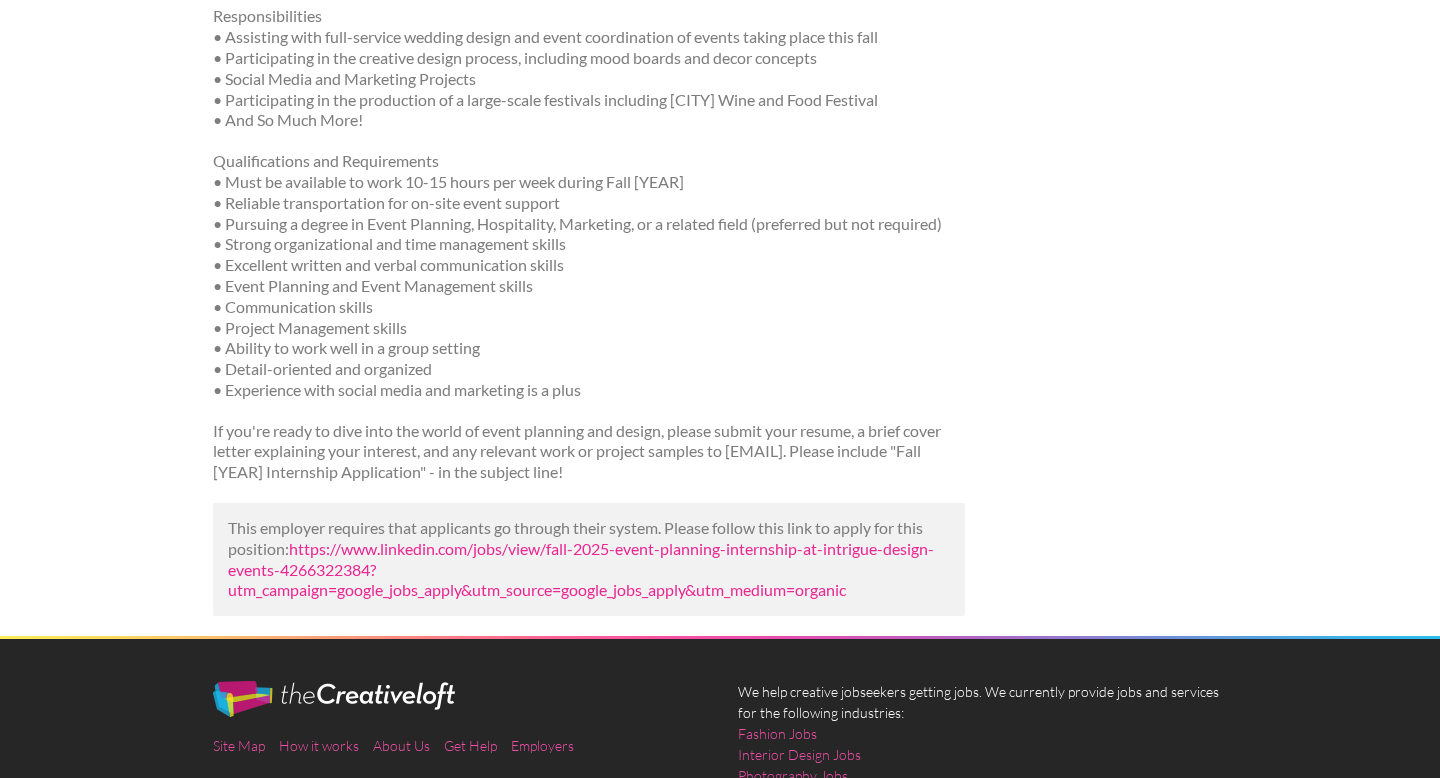 click on "https://www.linkedin.com/jobs/view/fall-2025-event-planning-internship-at-intrigue-design-events-4266322384?utm_campaign=google_jobs_apply&utm_source=google_jobs_apply&utm_medium=organic" at bounding box center [581, 569] 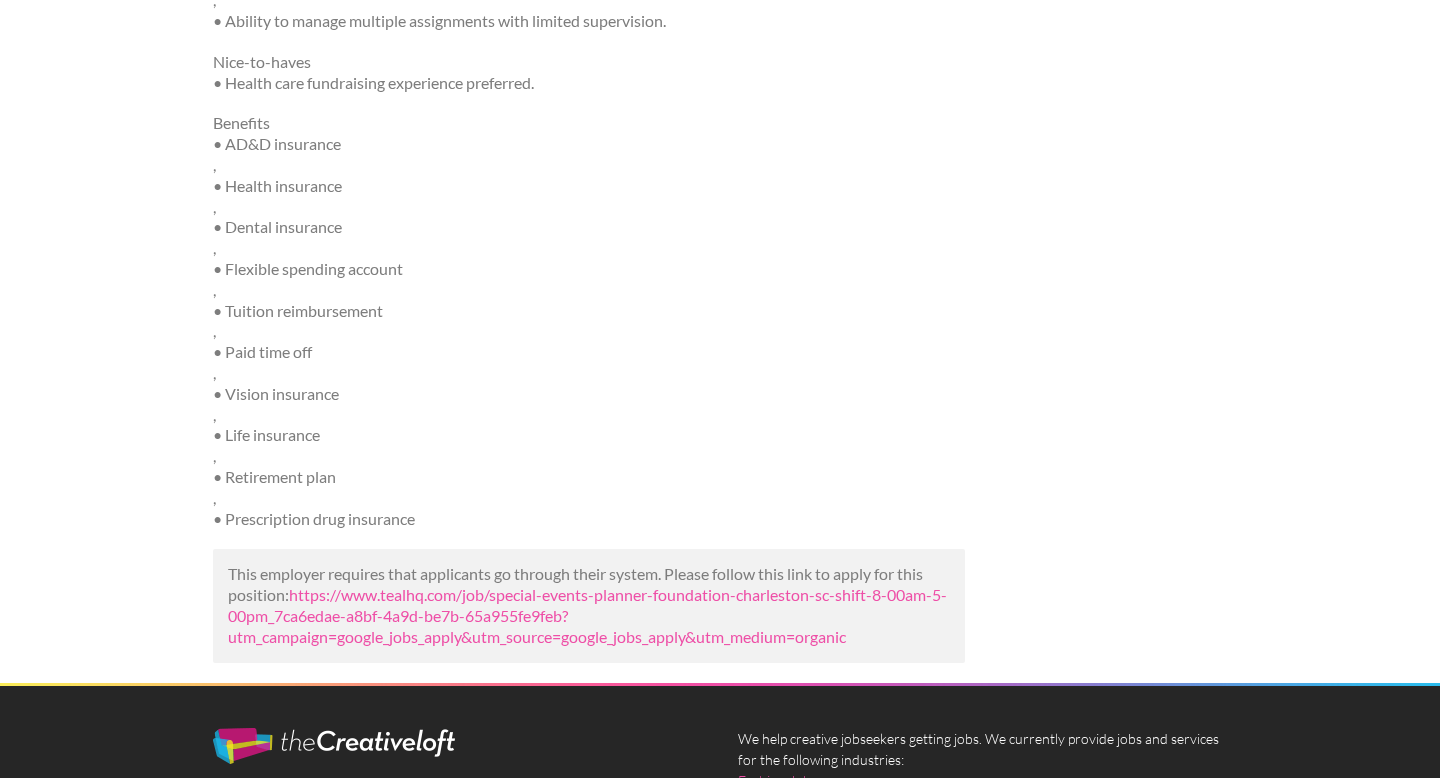 scroll, scrollTop: 1242, scrollLeft: 0, axis: vertical 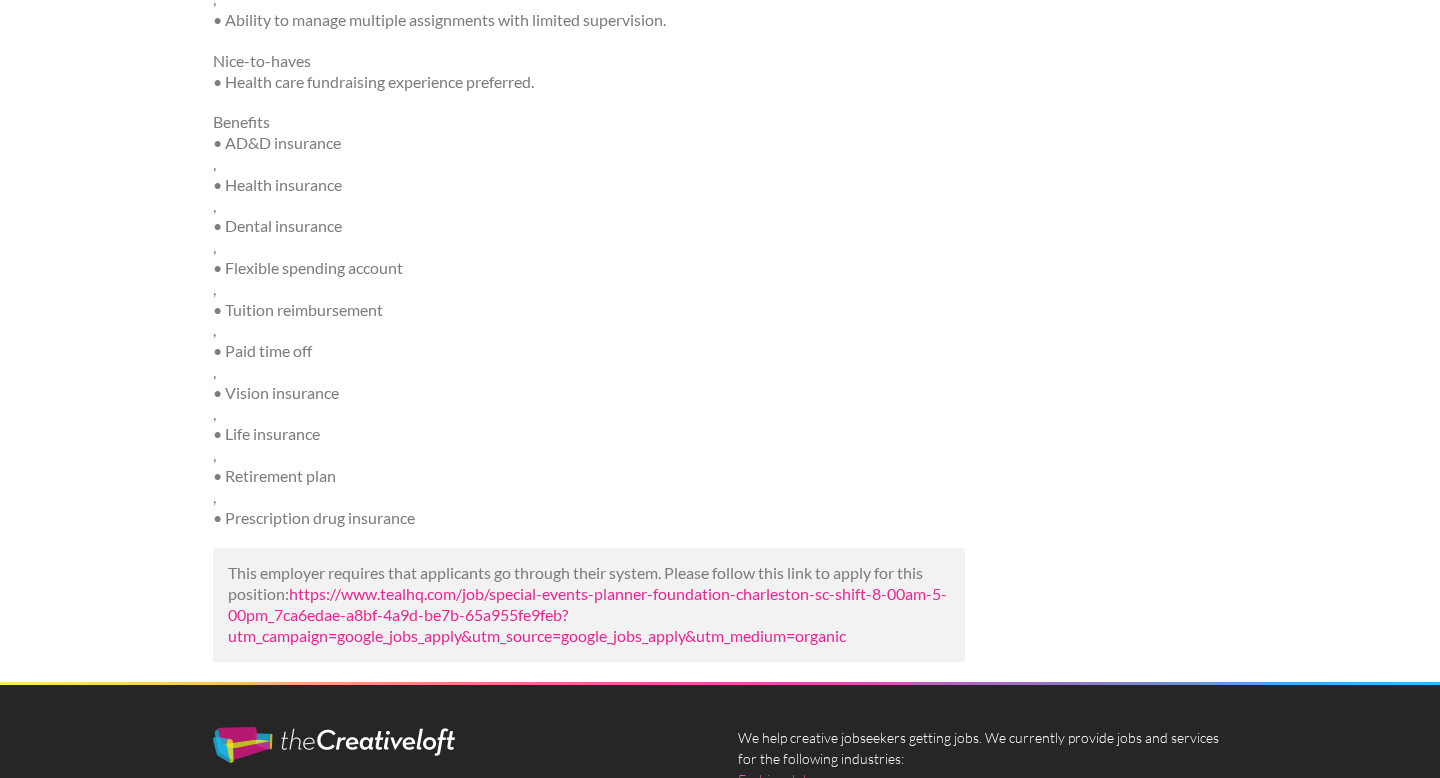 click on "https://www.tealhq.com/job/special-events-planner-foundation-charleston-sc-shift-8-00am-5-00pm_7ca6edae-a8bf-4a9d-be7b-65a955fe9feb?utm_campaign=google_jobs_apply&utm_source=google_jobs_apply&utm_medium=organic" at bounding box center (587, 614) 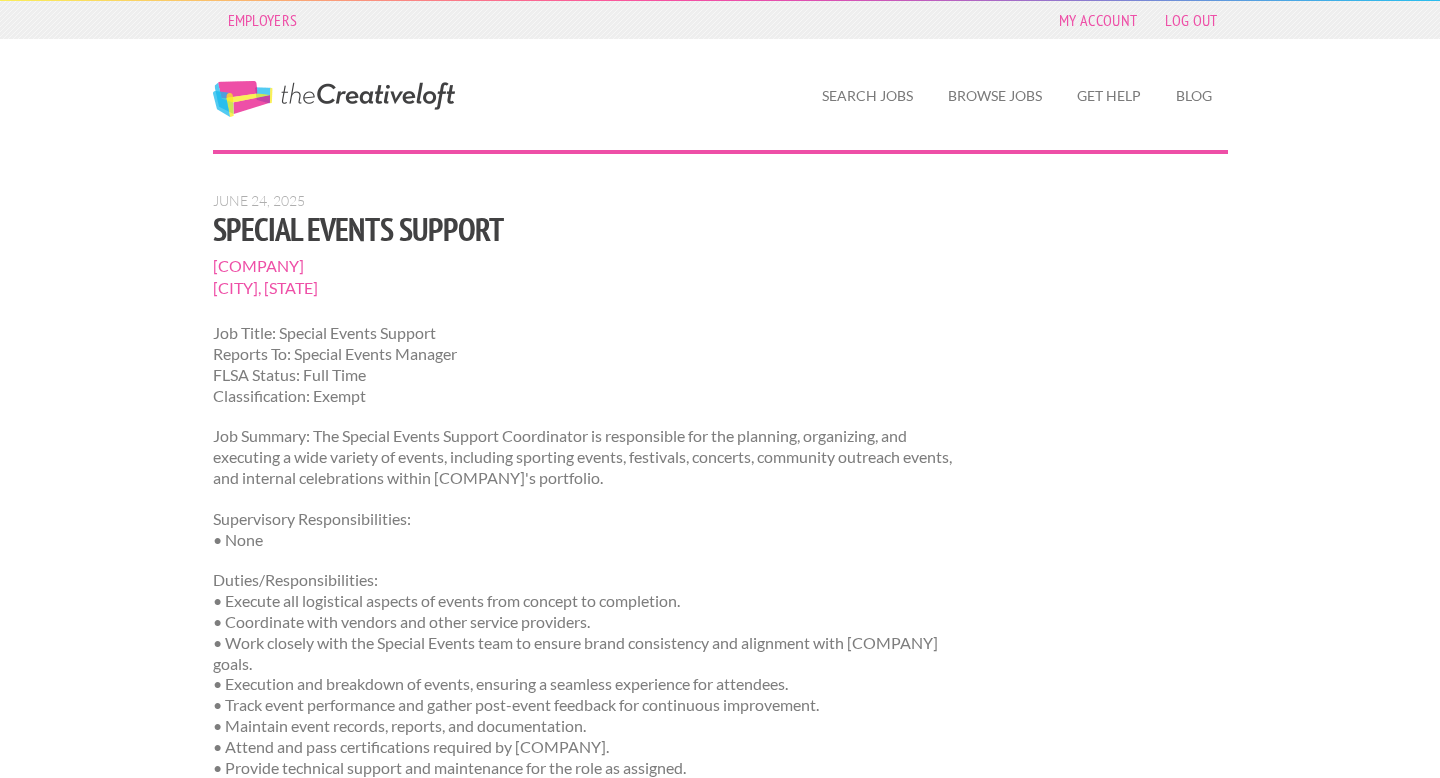 scroll, scrollTop: 0, scrollLeft: 0, axis: both 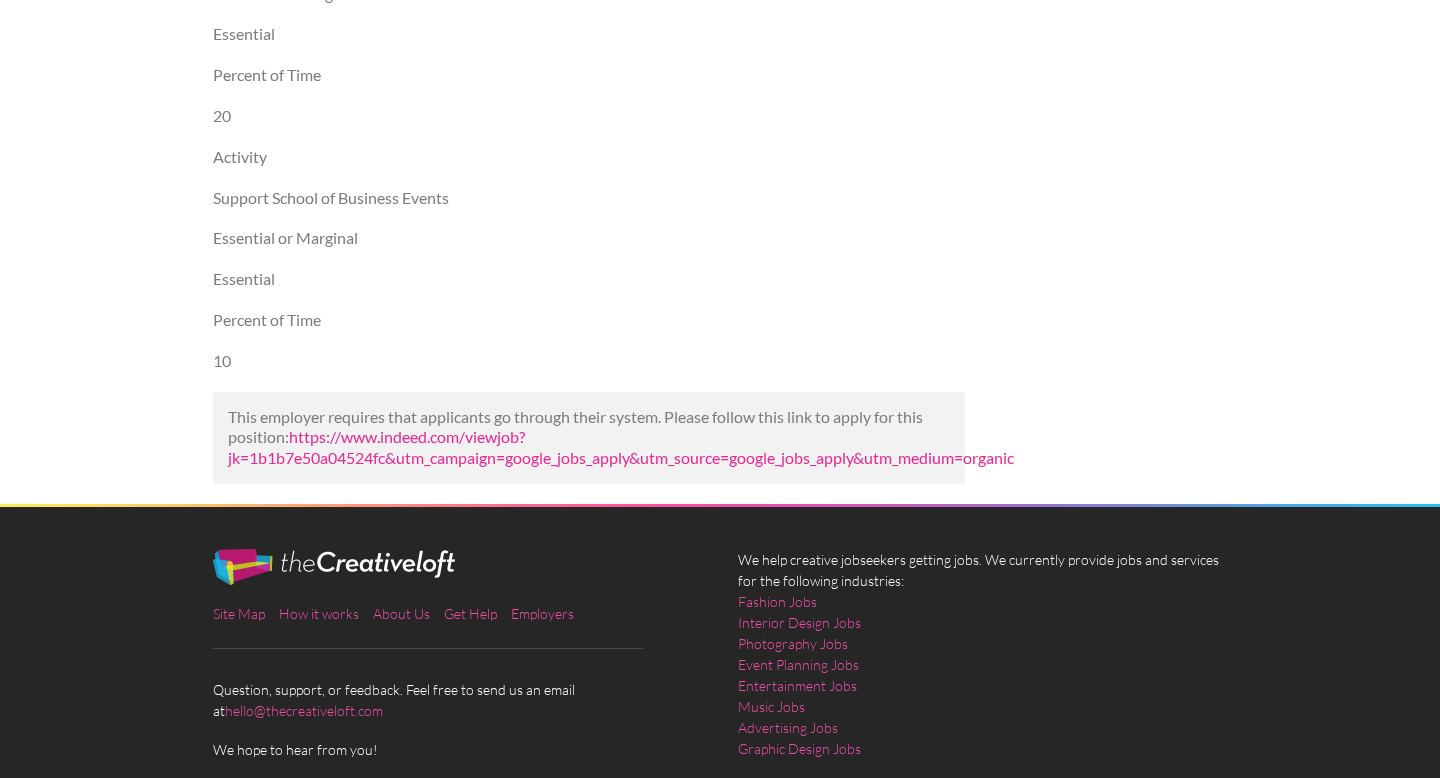 click on "https://www.indeed.com/viewjob?jk=1b1b7e50a04524fc&utm_campaign=google_jobs_apply&utm_source=google_jobs_apply&utm_medium=organic" at bounding box center [621, 447] 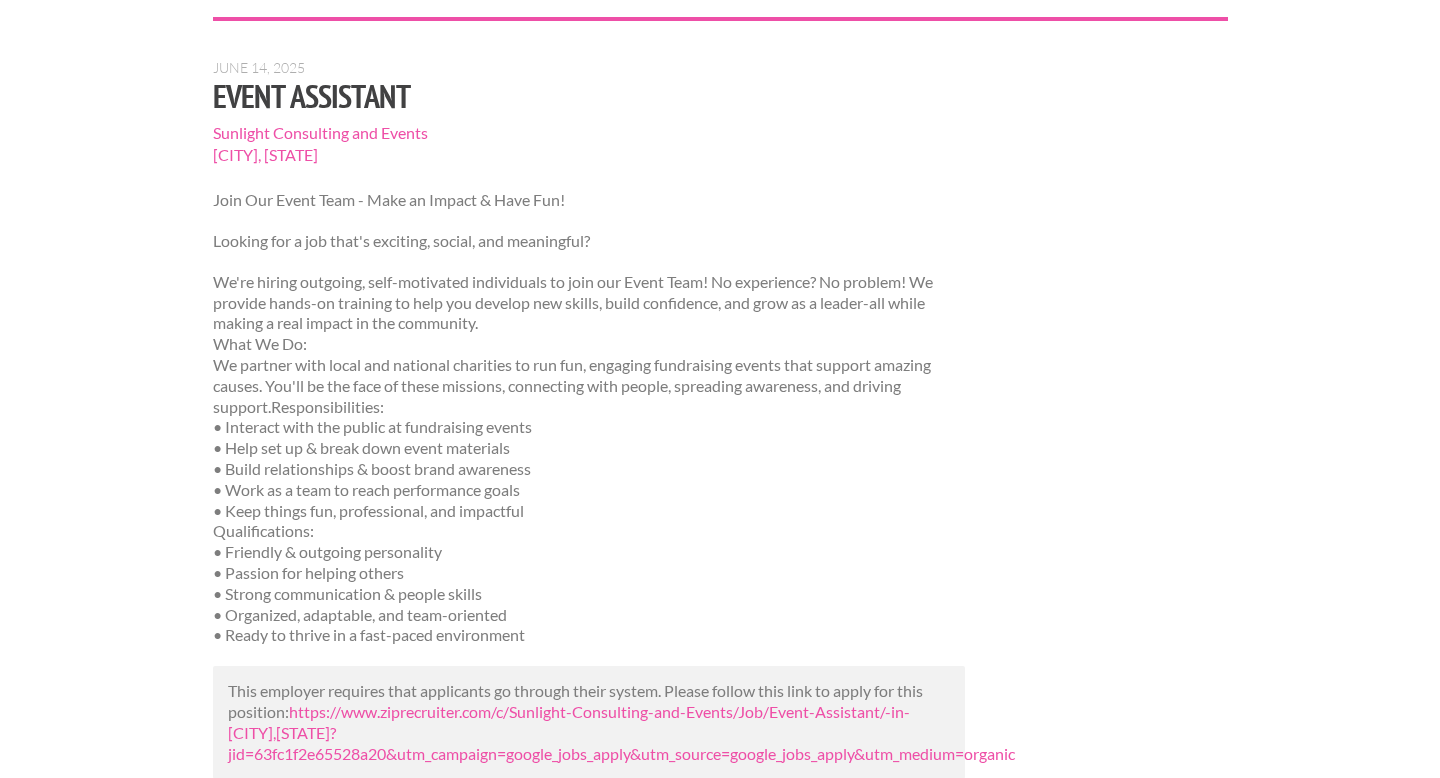 scroll, scrollTop: 131, scrollLeft: 0, axis: vertical 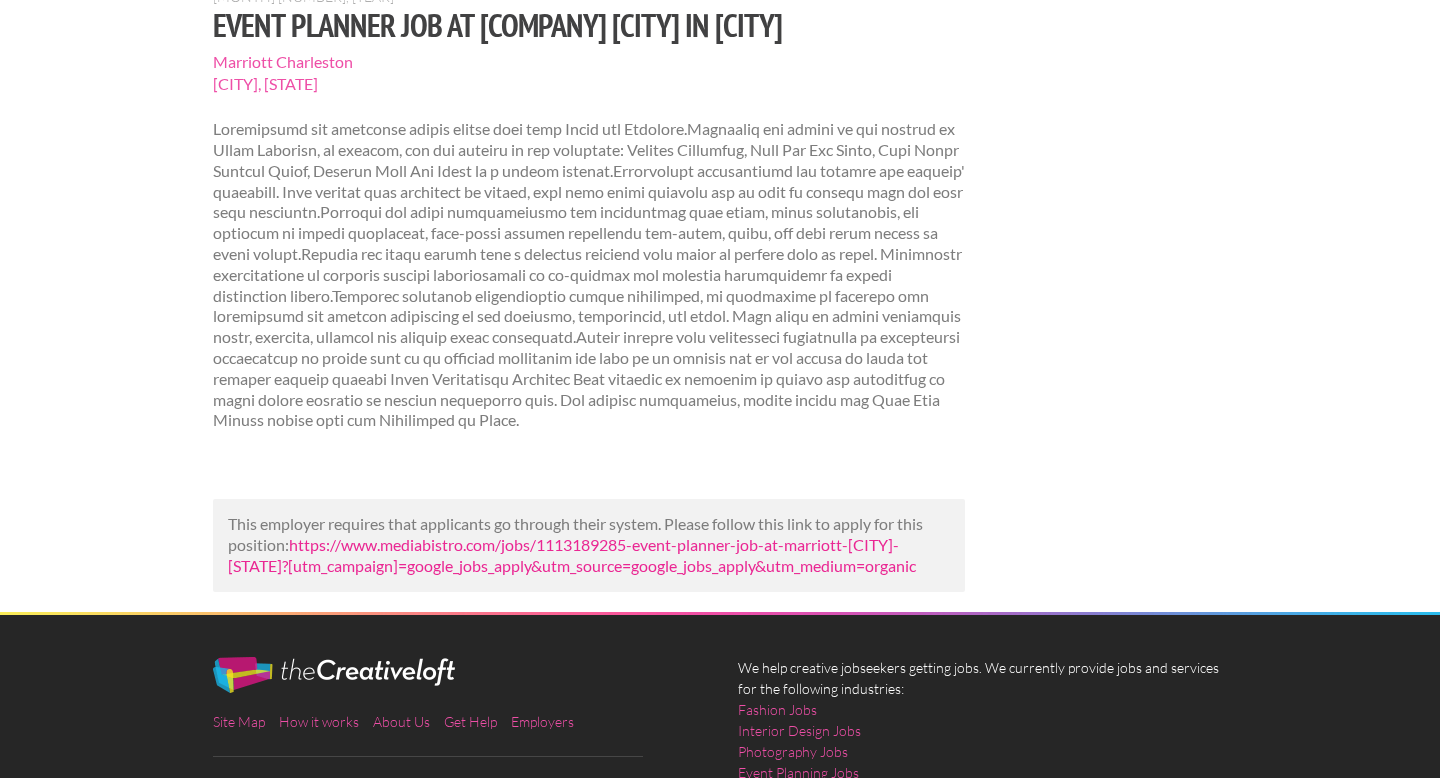click on "https://www.mediabistro.com/jobs/1113189285-event-planner-job-at-marriott-[CITY]-[STATE]?[utm_campaign]=google_jobs_apply&utm_source=google_jobs_apply&utm_medium=organic" at bounding box center [572, 555] 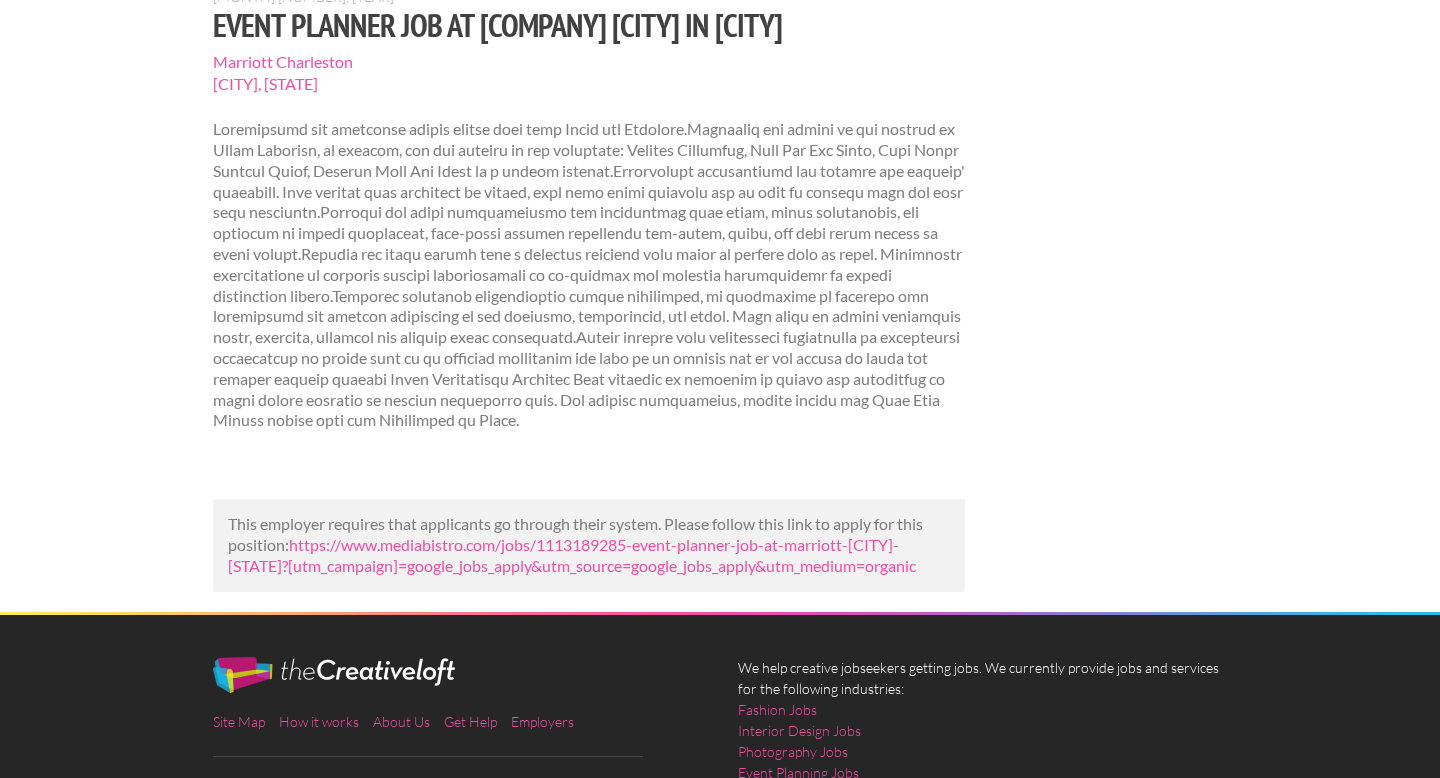 scroll, scrollTop: 0, scrollLeft: 0, axis: both 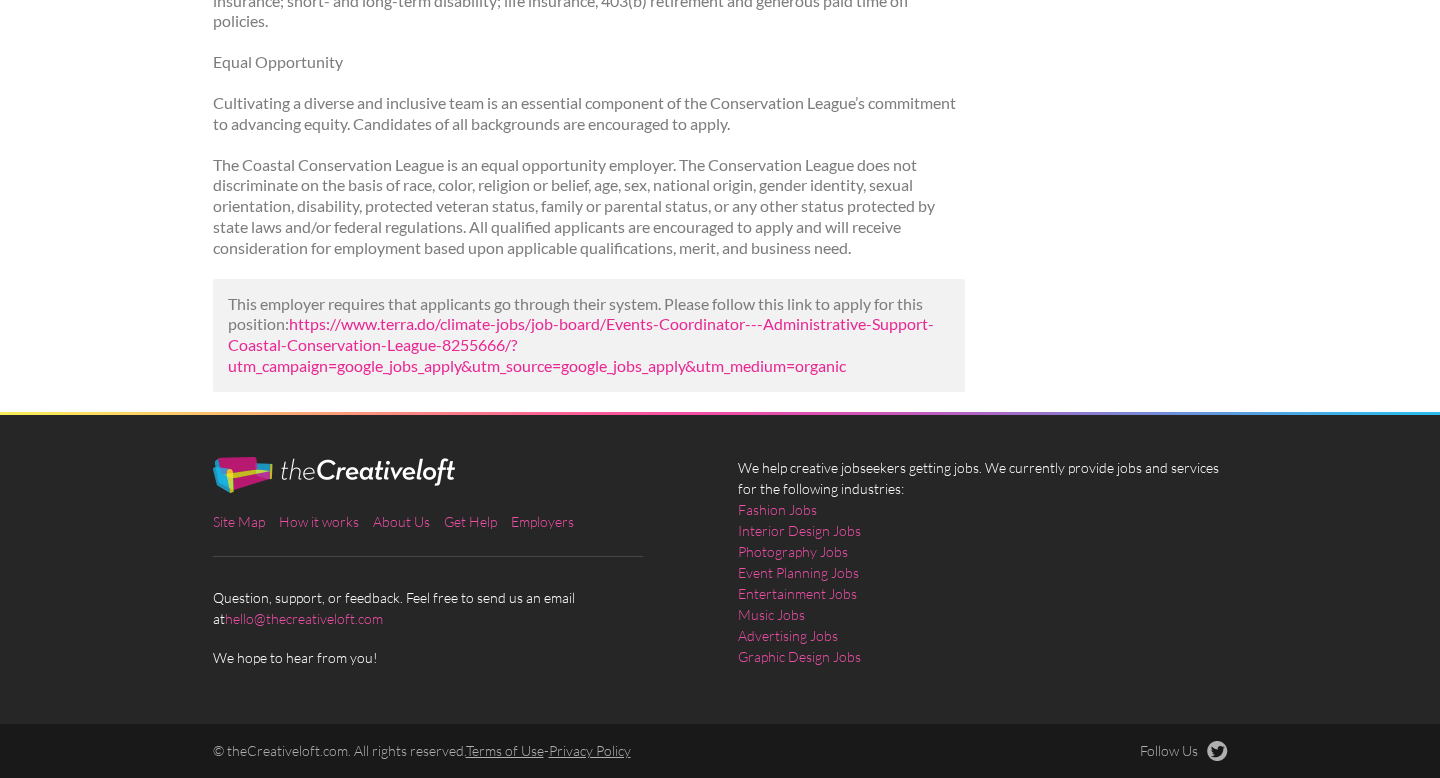 click on "https://www.terra.do/climate-jobs/job-board/Events-Coordinator---Administrative-Support-Coastal-Conservation-League-8255666/?utm_campaign=google_jobs_apply&utm_source=google_jobs_apply&utm_medium=organic" at bounding box center [581, 344] 